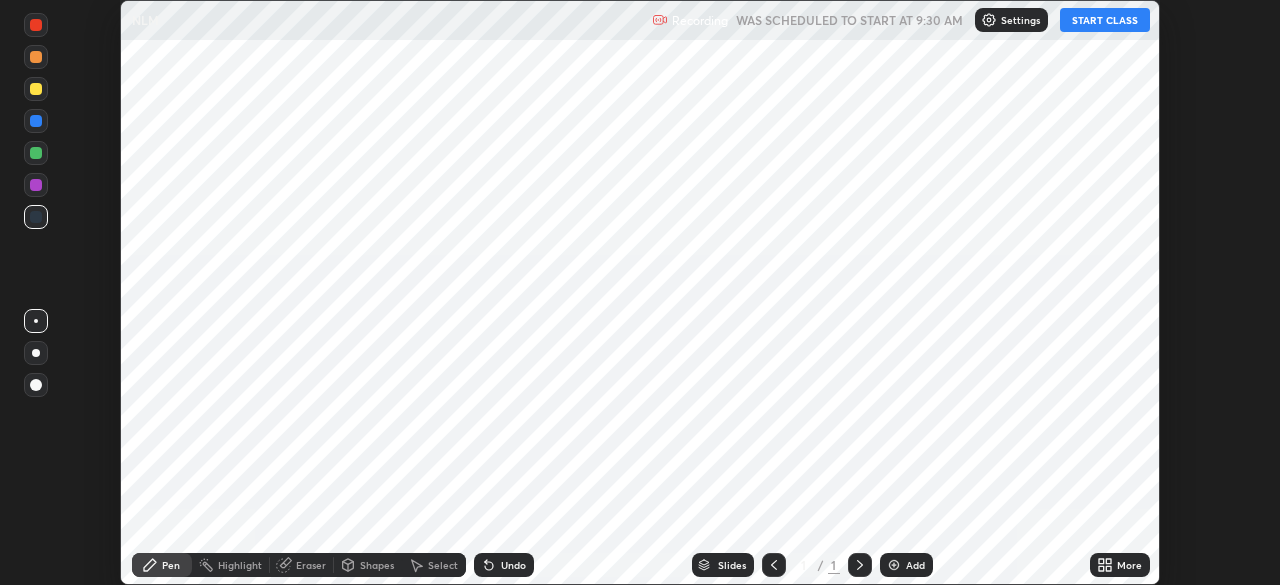 scroll, scrollTop: 0, scrollLeft: 0, axis: both 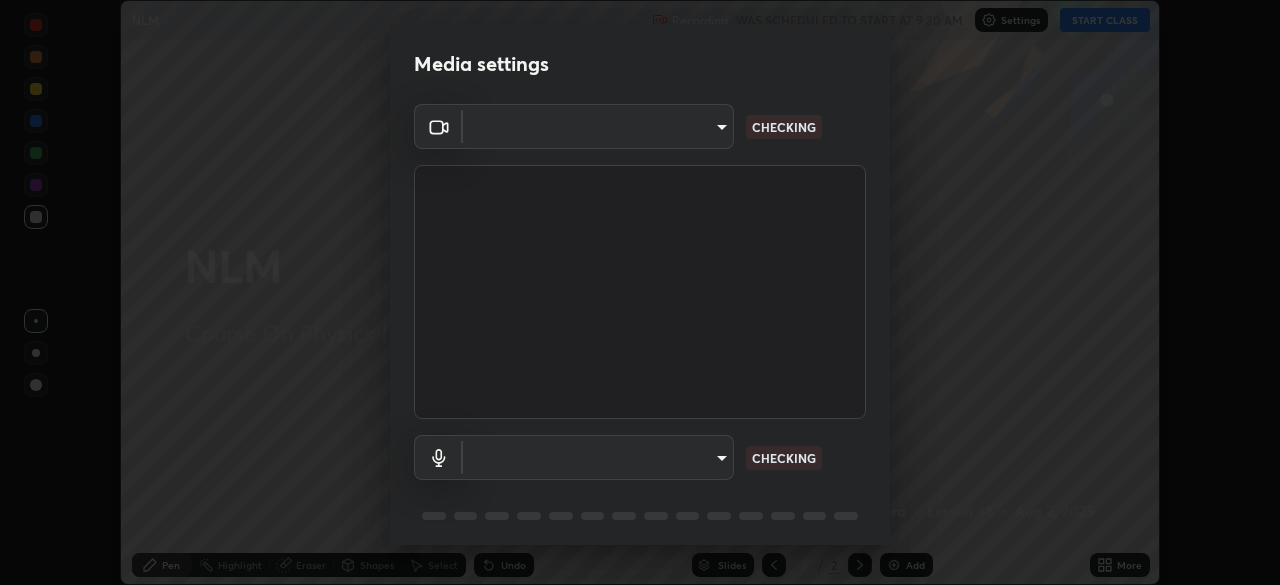 type on "150ce54b6659d6facffdc1d488e586a8afcf012d443804c7c5fd1c8fc4ffae65" 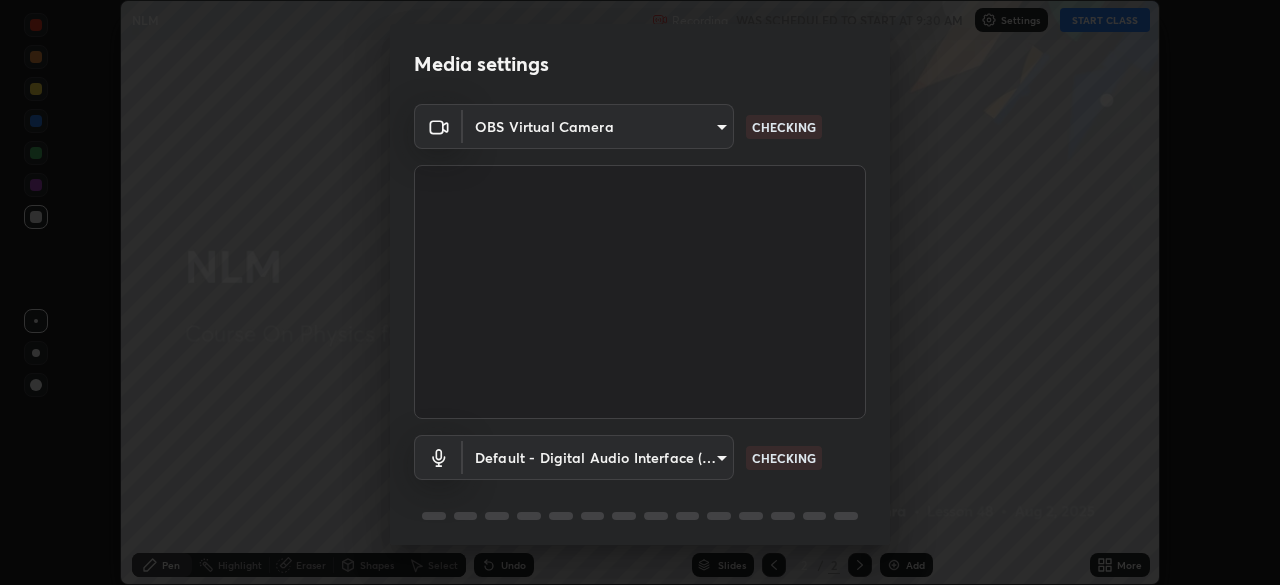click on "Erase all NLM Recording WAS SCHEDULED TO START AT  [TIME] Settings START CLASS Setting up your live class NLM • L48 of Course On Physics for NEET Growth 1 2027 [FIRST] [LAST] Pen Highlight Eraser Shapes Select Undo Slides 2 / 2 Add More No doubts shared Encourage your learners to ask a doubt for better clarity Report an issue Reason for reporting Buffering Chat not working Audio - Video sync issue Educator video quality low ​ Attach an image Report Media settings OBS Virtual Camera [HASH] CHECKING Default - Digital Audio Interface (Cam Link 4K) default CHECKING 1 / 5 Next" at bounding box center [640, 292] 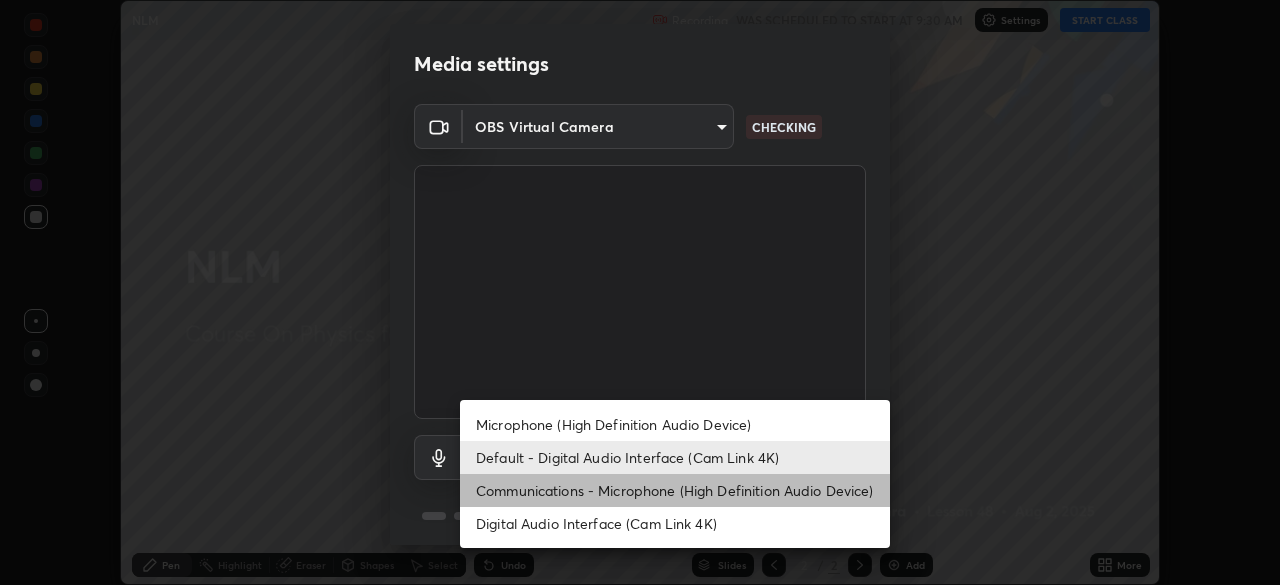 click on "Communications - Microphone (High Definition Audio Device)" at bounding box center [675, 490] 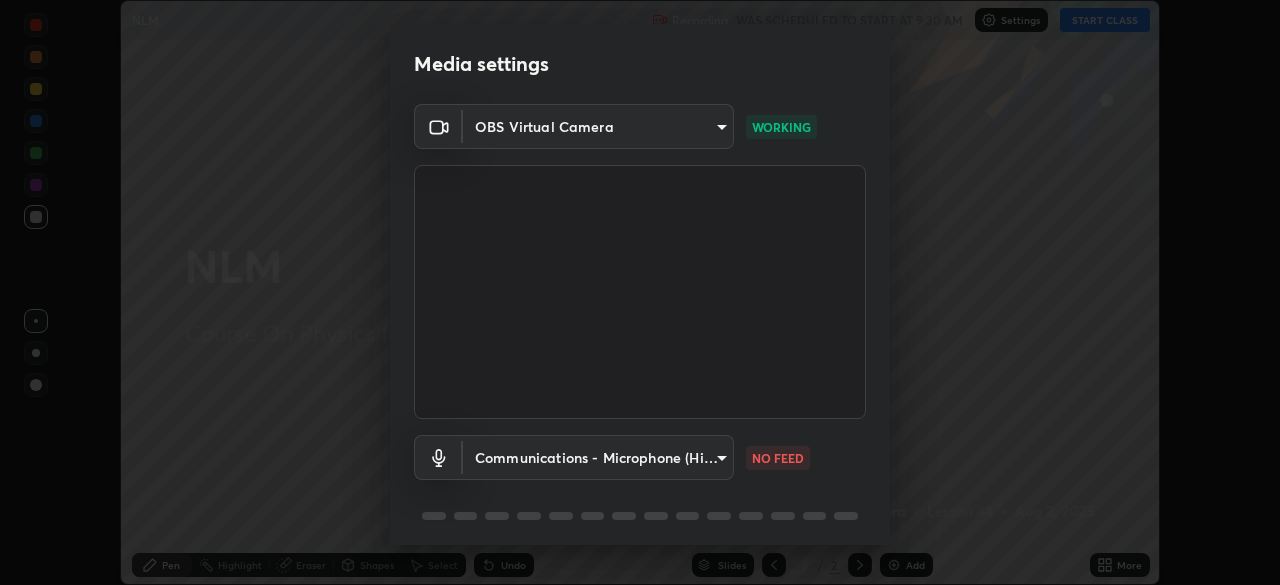 click on "Erase all NLM Recording WAS SCHEDULED TO START AT  [TIME] Settings START CLASS Setting up your live class NLM • L48 of Course On Physics for NEET Growth 1 2027 [FIRST] [LAST] Pen Highlight Eraser Shapes Select Undo Slides 2 / 2 Add More No doubts shared Encourage your learners to ask a doubt for better clarity Report an issue Reason for reporting Buffering Chat not working Audio - Video sync issue Educator video quality low ​ Attach an image Report Media settings OBS Virtual Camera [HASH] WORKING Communications - Microphone (High Definition Audio Device) communications NO FEED 1 / 5 Next" at bounding box center [640, 292] 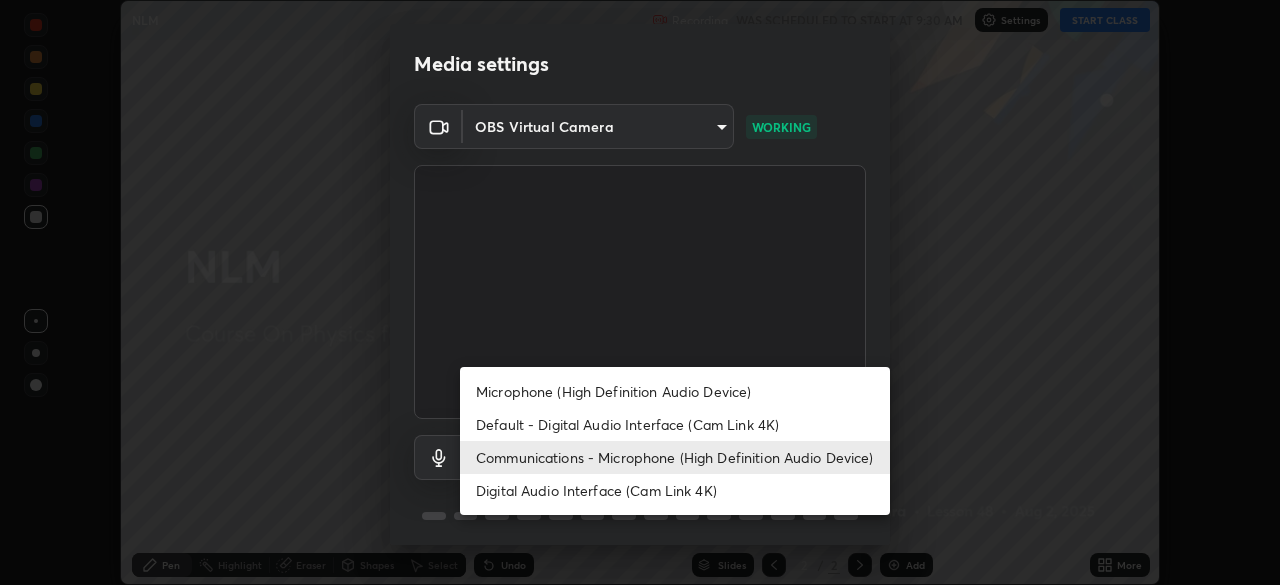 click on "Default - Digital Audio Interface (Cam Link 4K)" at bounding box center (675, 424) 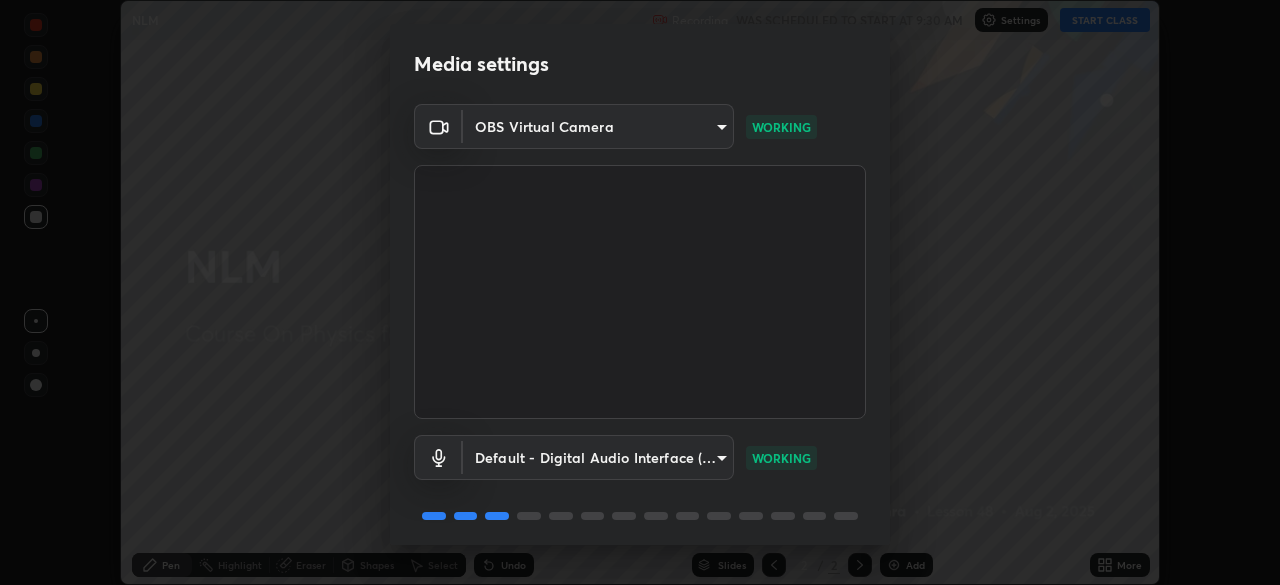 scroll, scrollTop: 71, scrollLeft: 0, axis: vertical 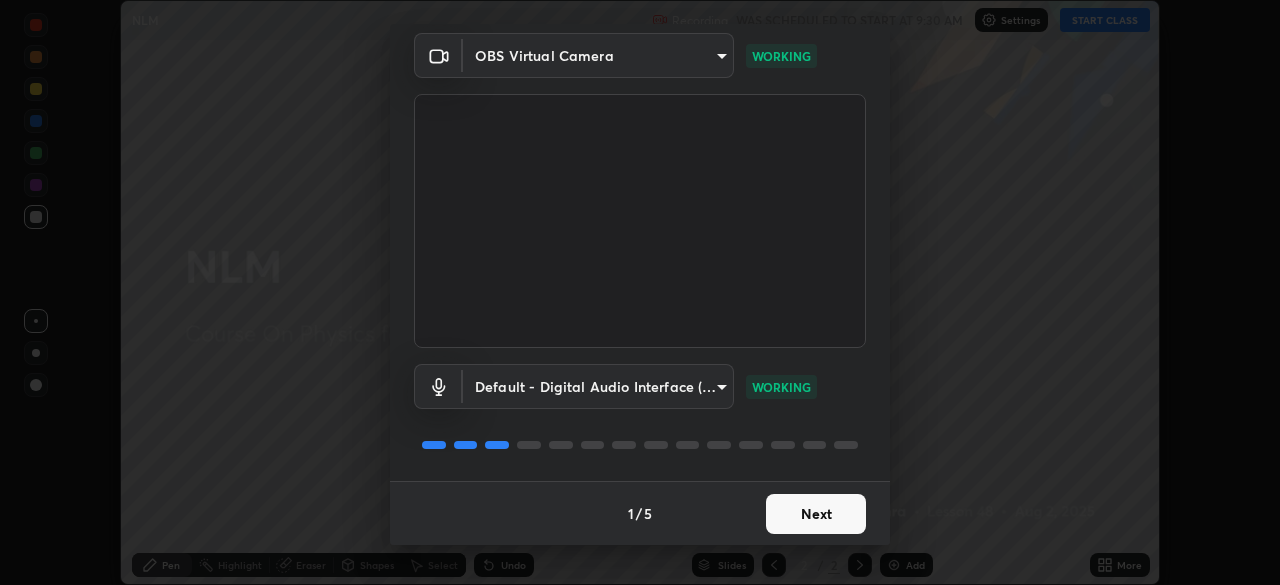 click on "Next" at bounding box center [816, 514] 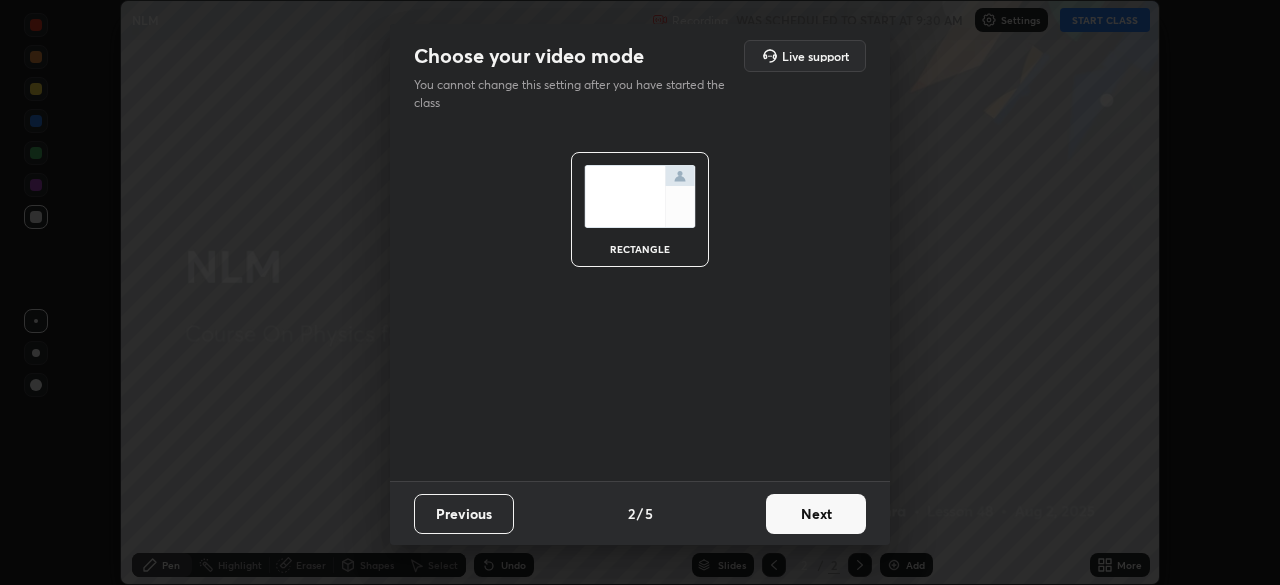scroll, scrollTop: 0, scrollLeft: 0, axis: both 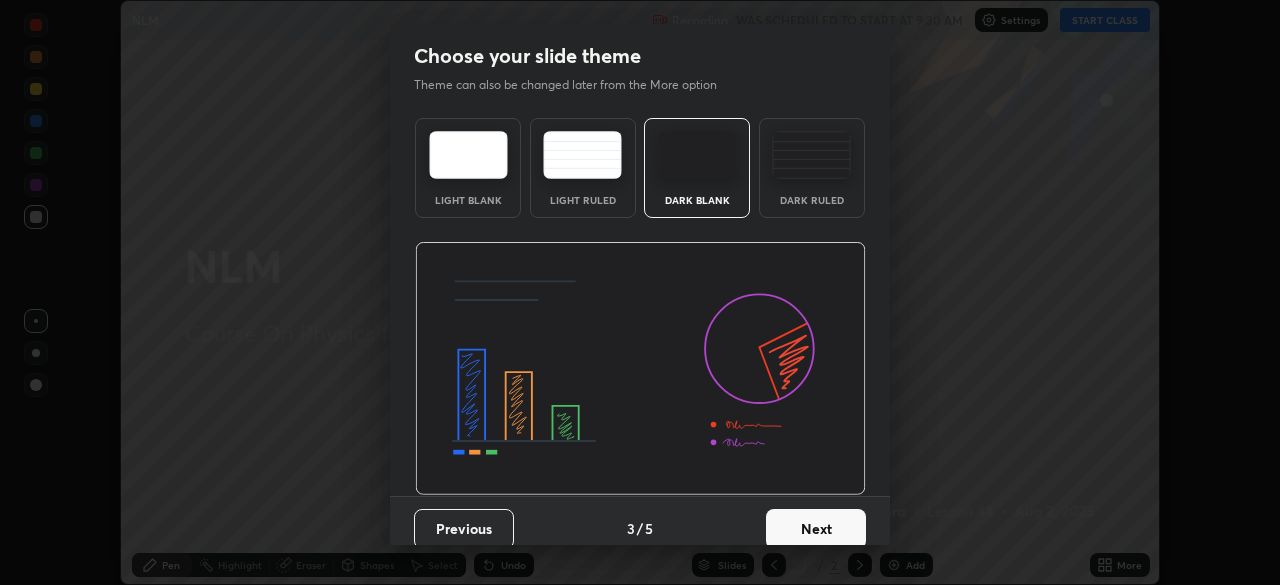 click on "Next" at bounding box center (816, 529) 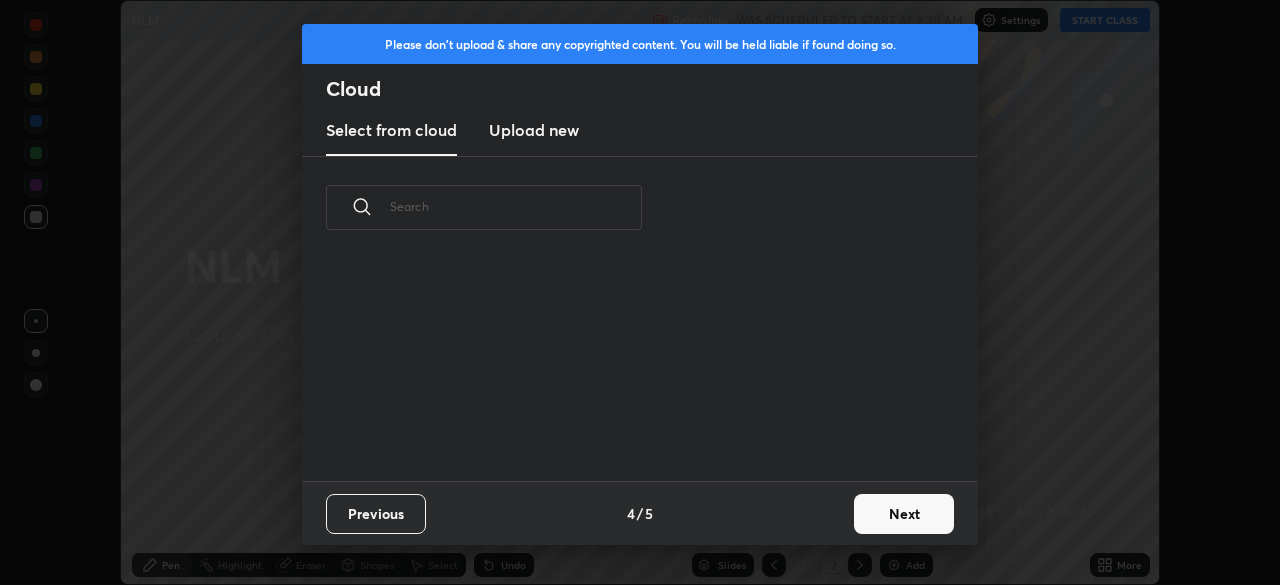 click on "Next" at bounding box center [904, 514] 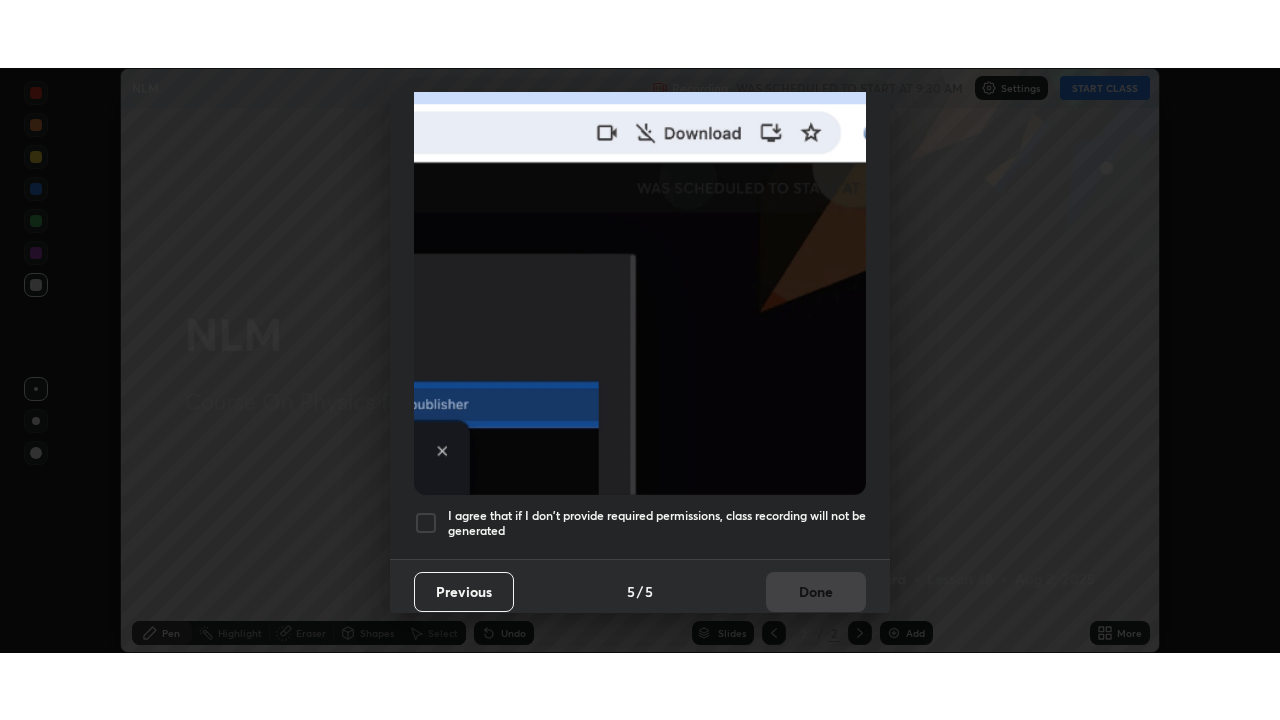 scroll, scrollTop: 479, scrollLeft: 0, axis: vertical 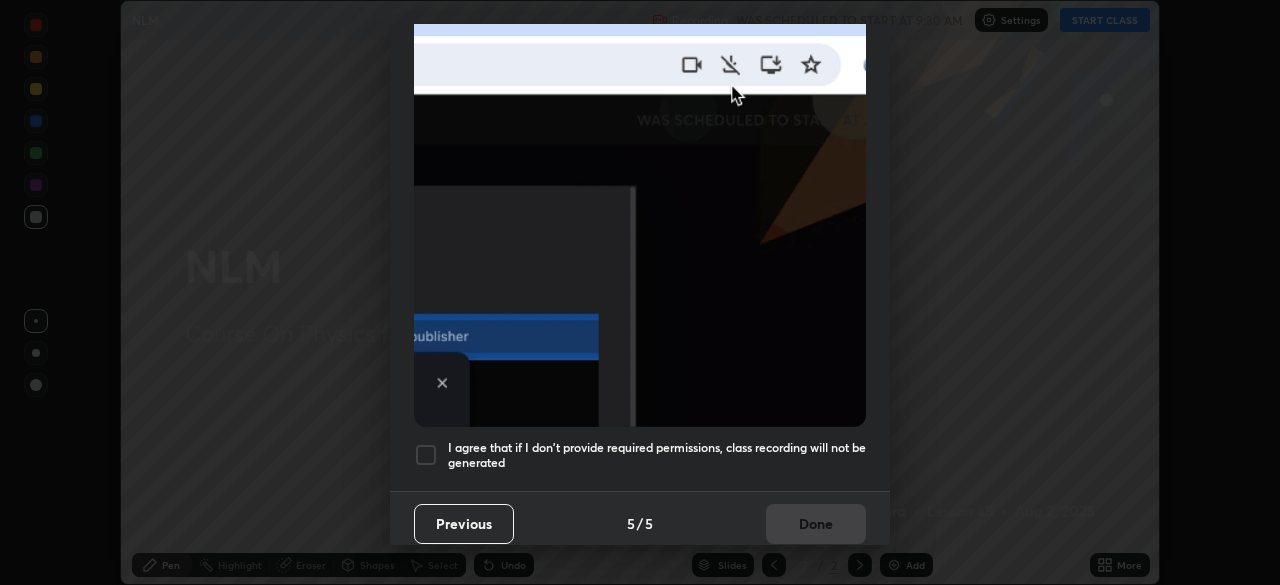 click at bounding box center [426, 455] 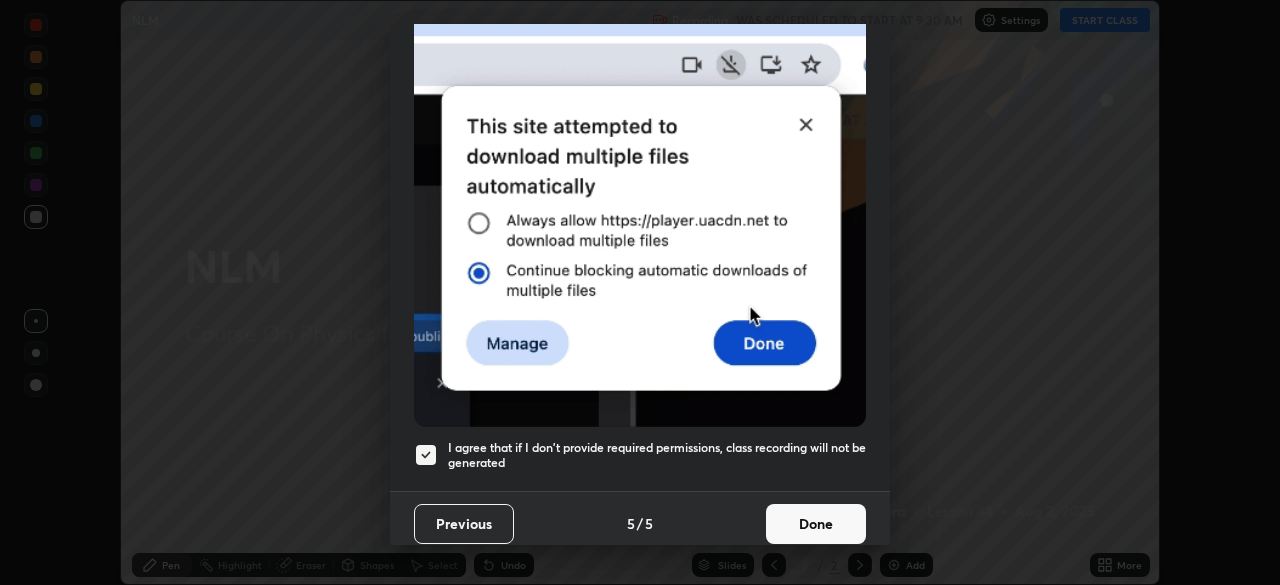 click on "Done" at bounding box center (816, 524) 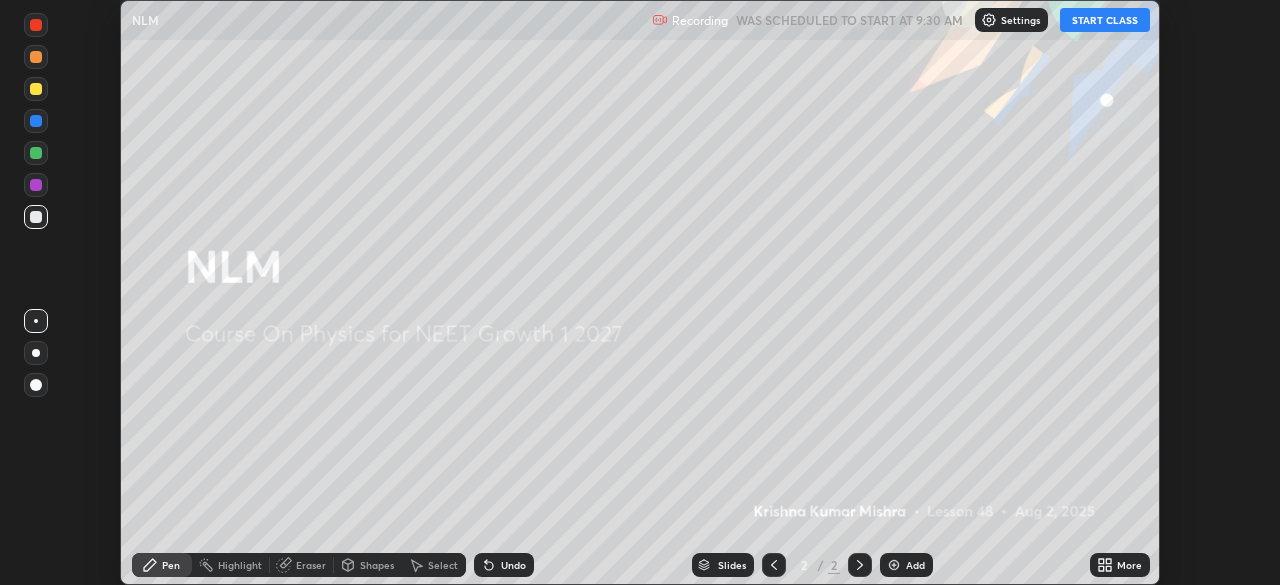 click on "START CLASS" at bounding box center [1105, 20] 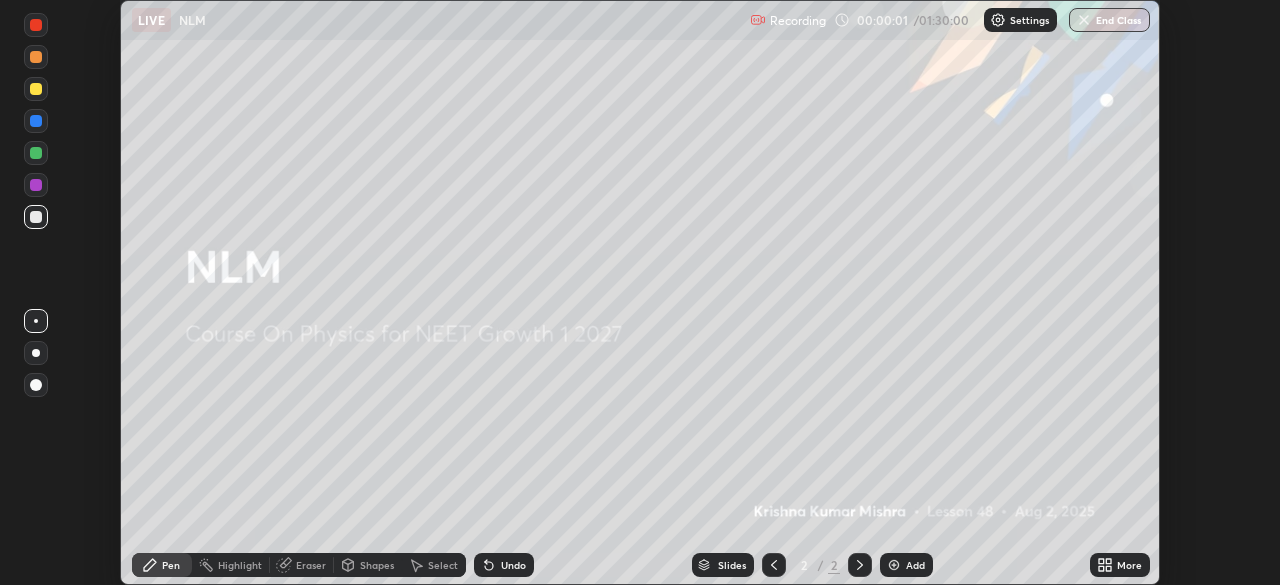 click 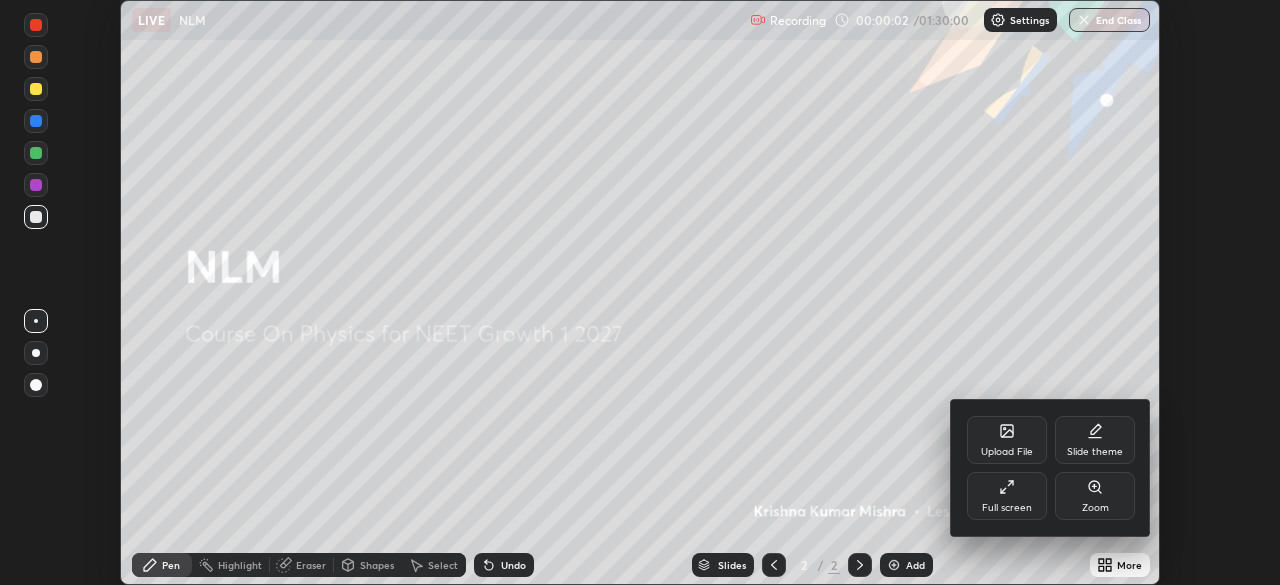 click on "Full screen" at bounding box center (1007, 496) 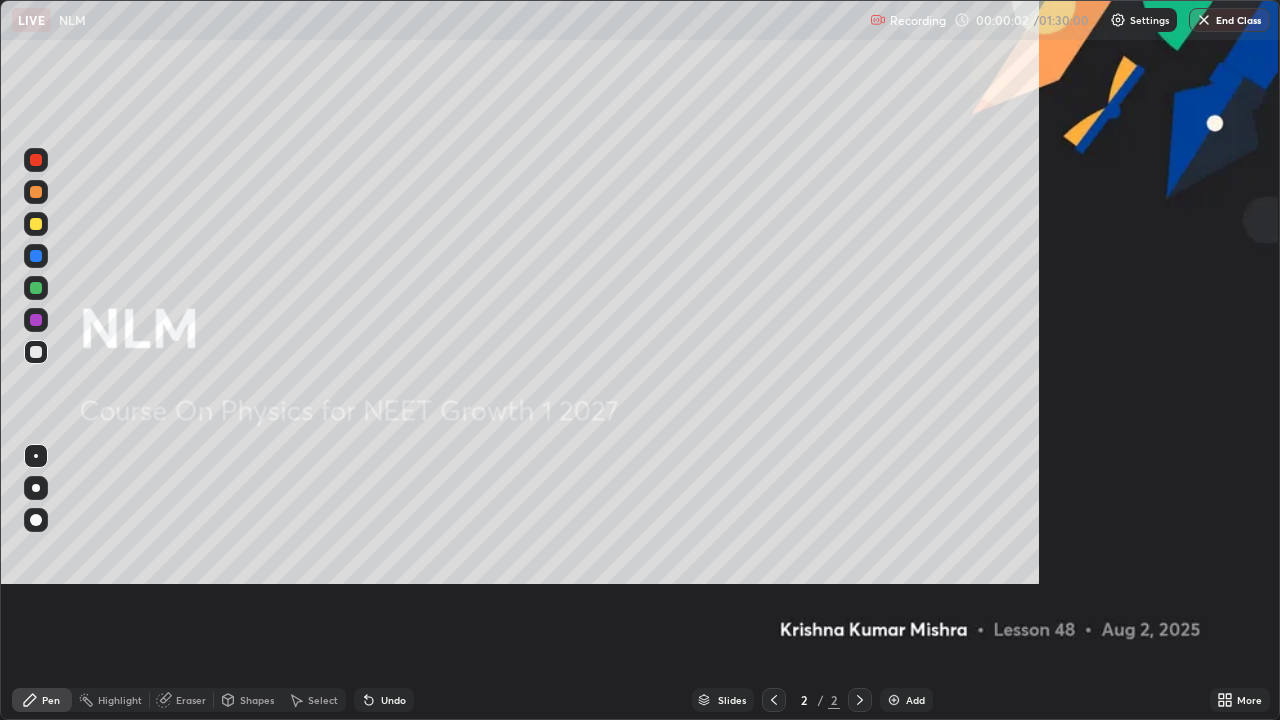 scroll, scrollTop: 99280, scrollLeft: 98720, axis: both 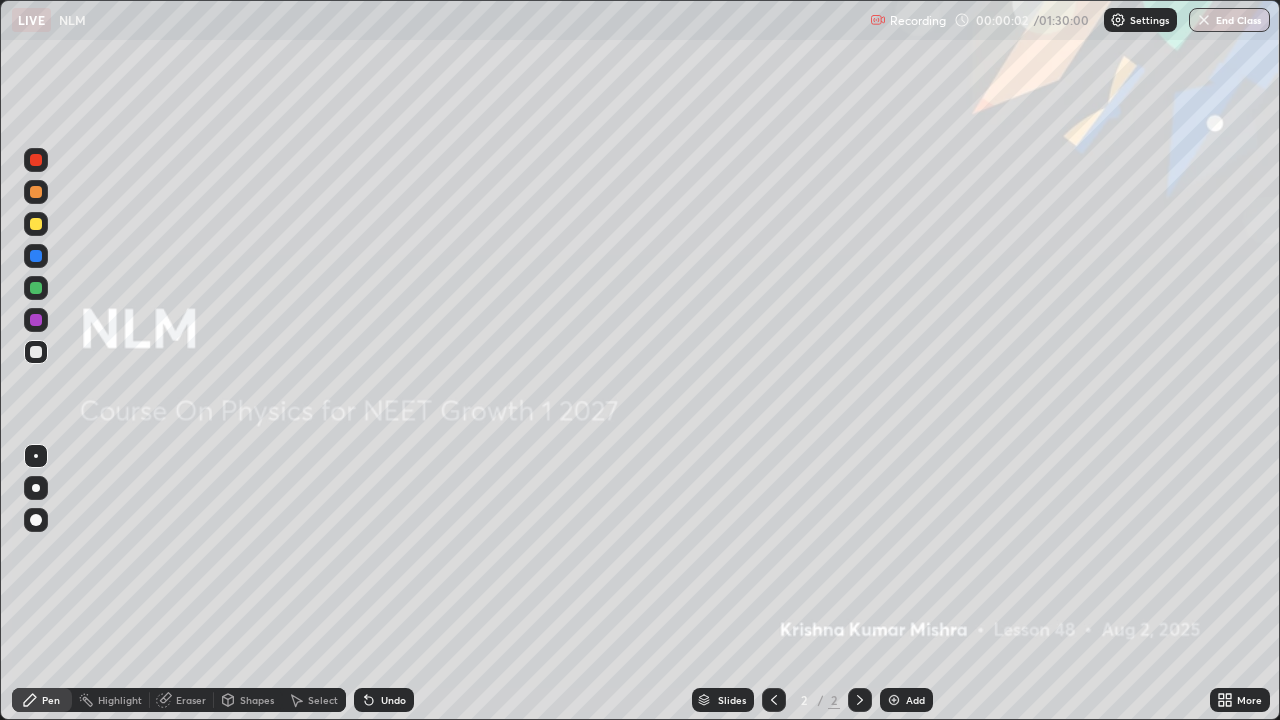 click on "Add" at bounding box center [915, 700] 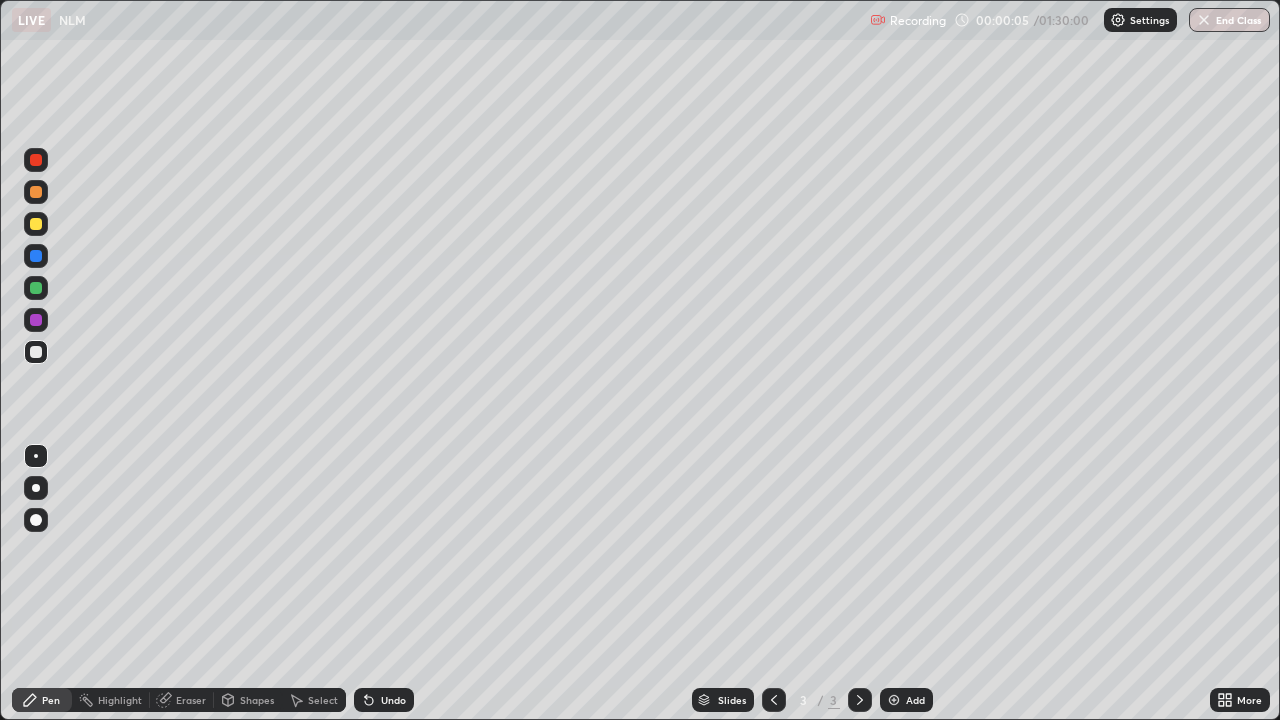 click at bounding box center (36, 224) 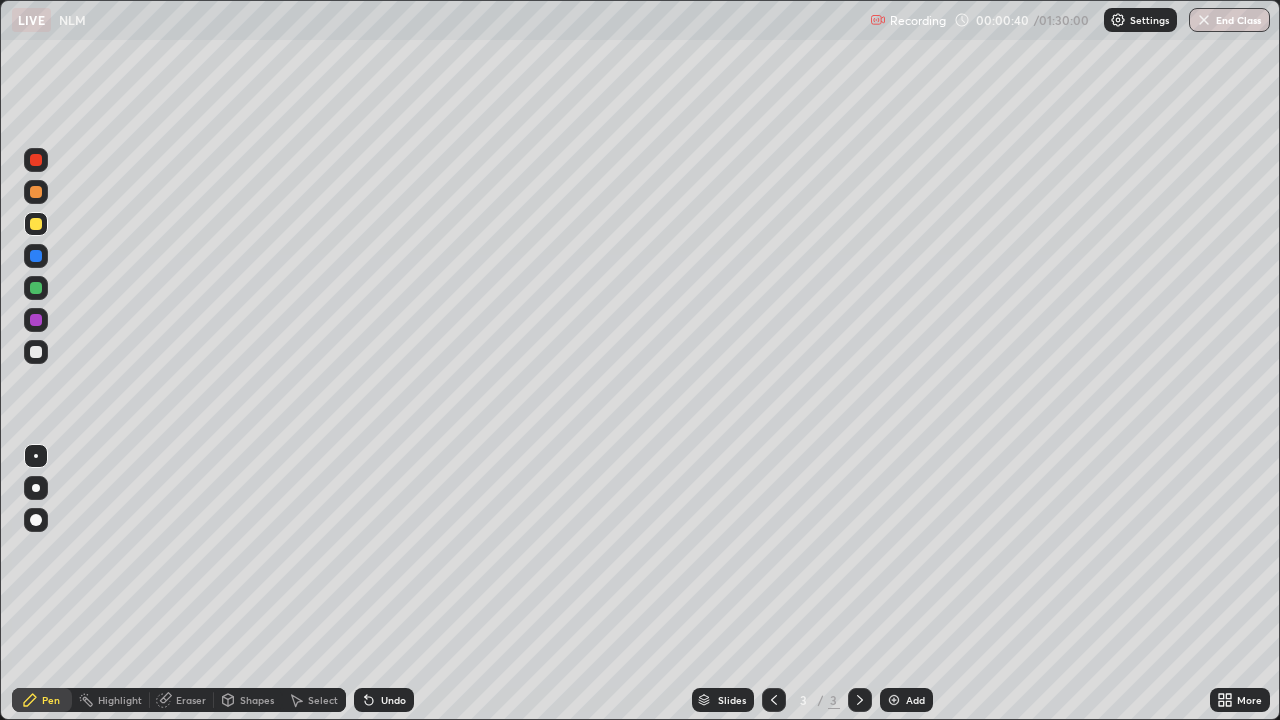 click at bounding box center (36, 224) 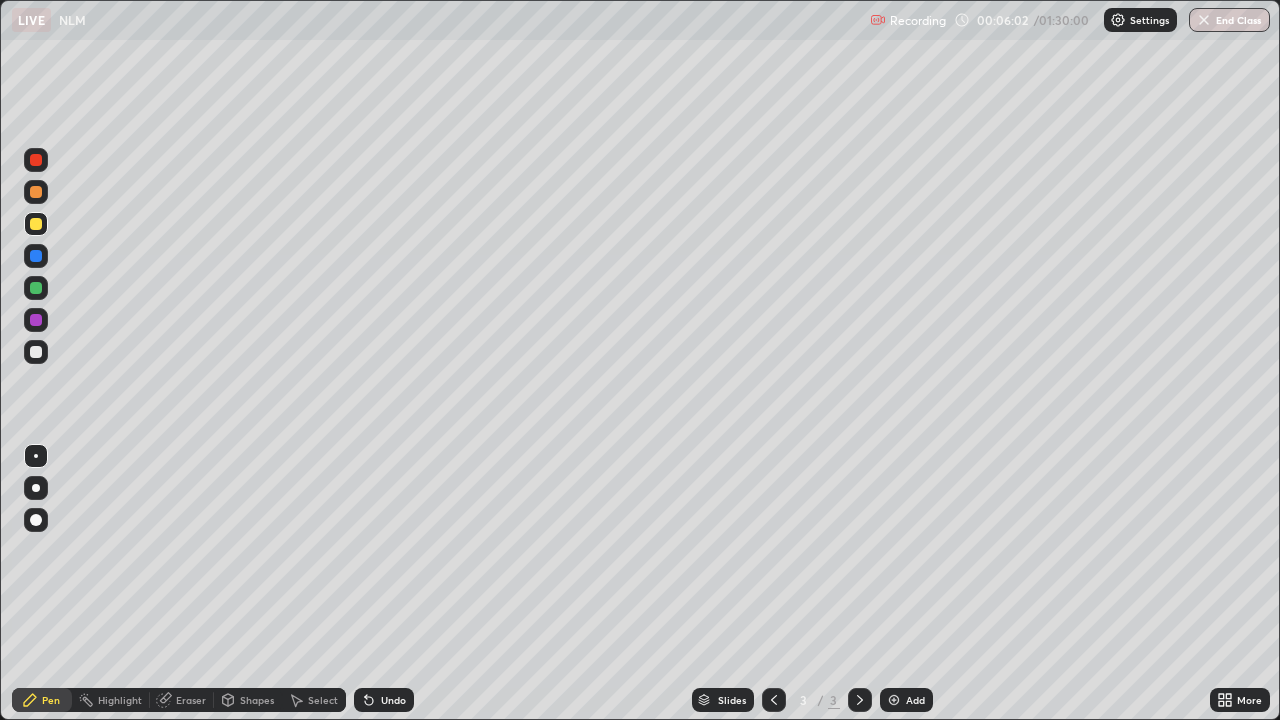 click at bounding box center (36, 288) 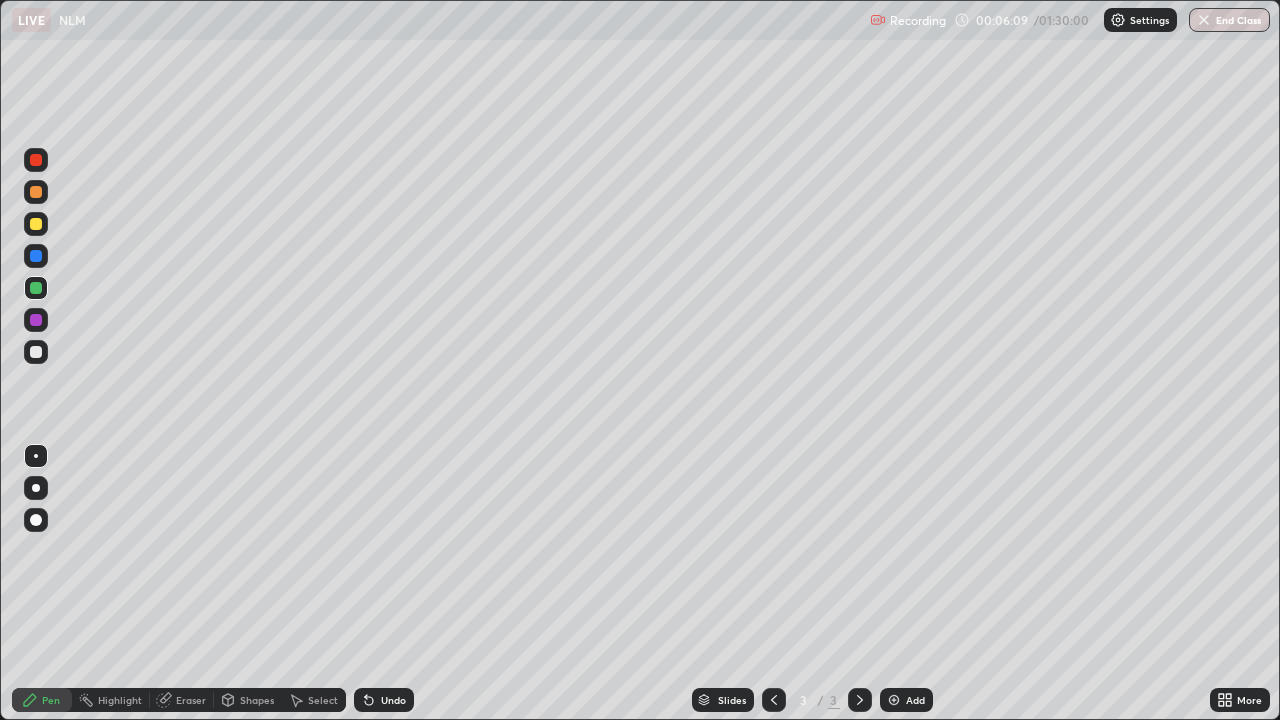 click at bounding box center (36, 352) 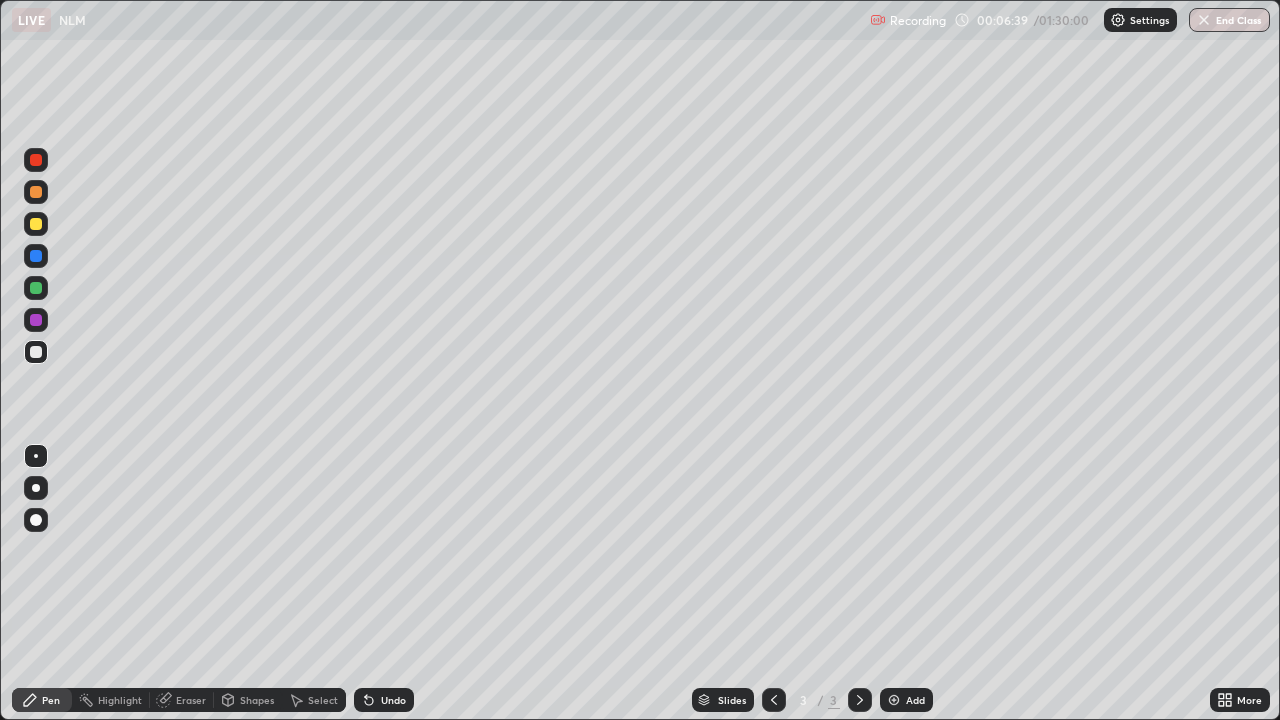 click on "Undo" at bounding box center (393, 700) 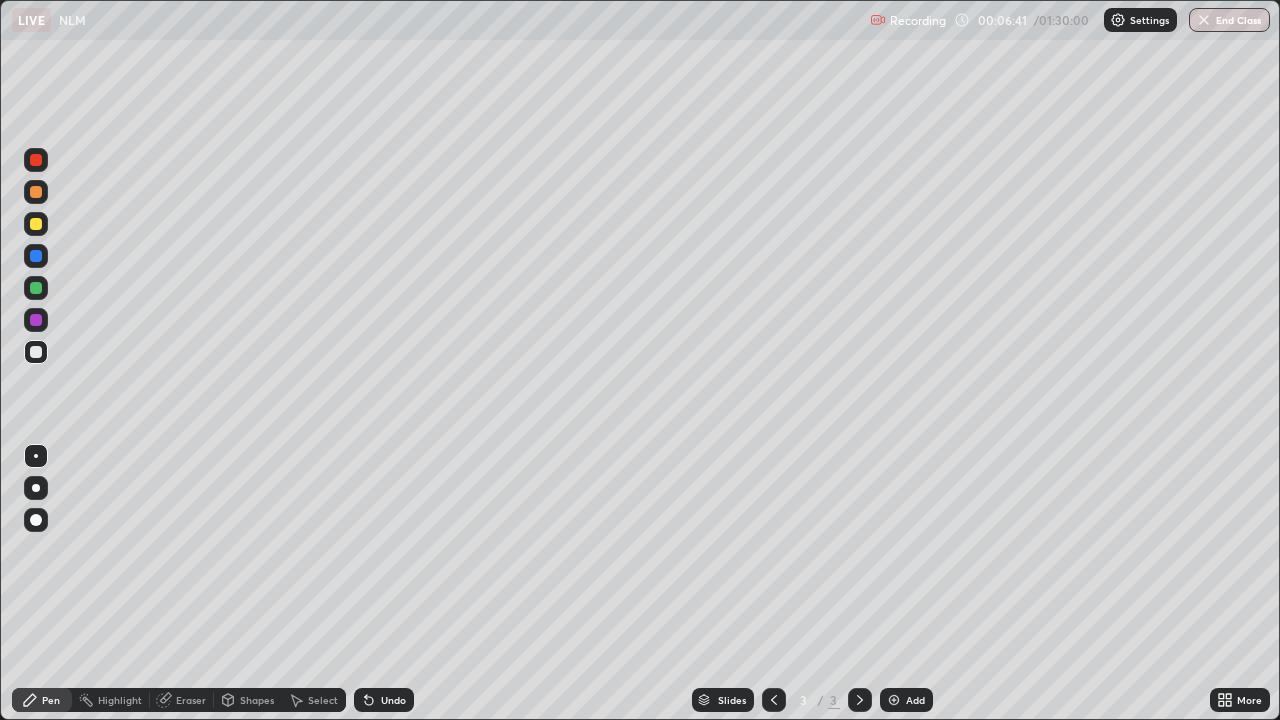 click on "Eraser" at bounding box center [191, 700] 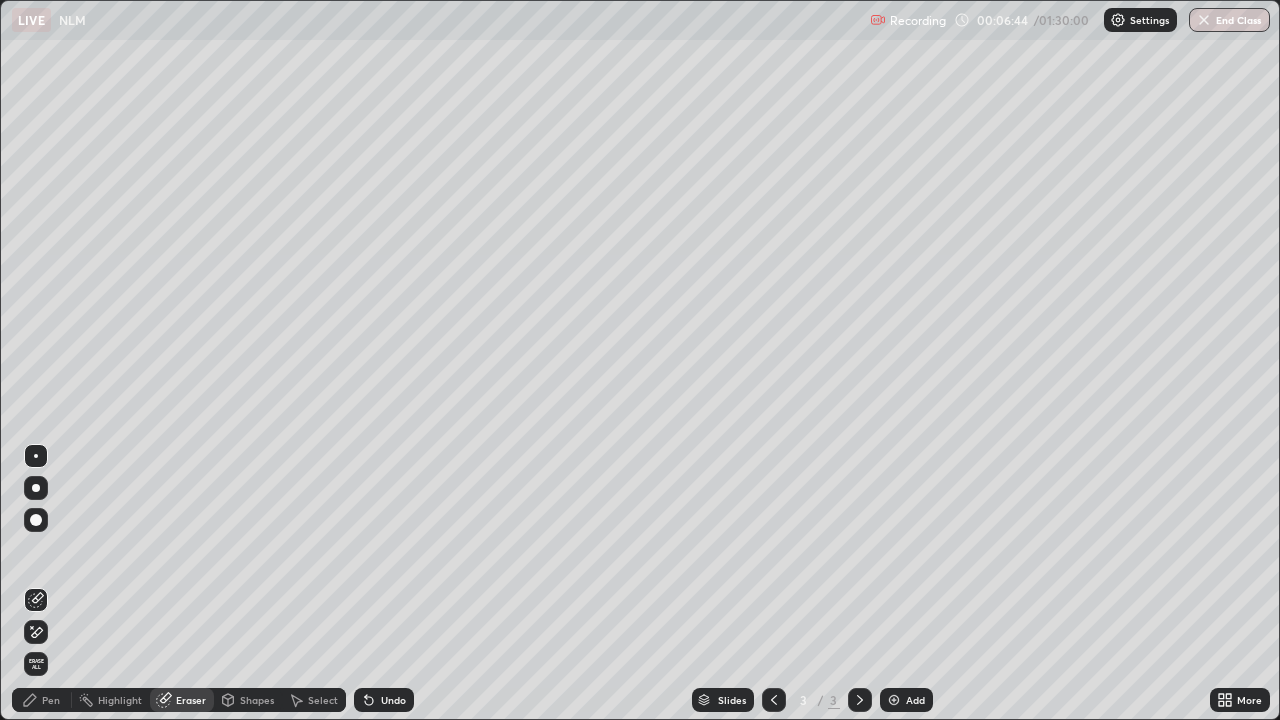 click on "Pen" at bounding box center [42, 700] 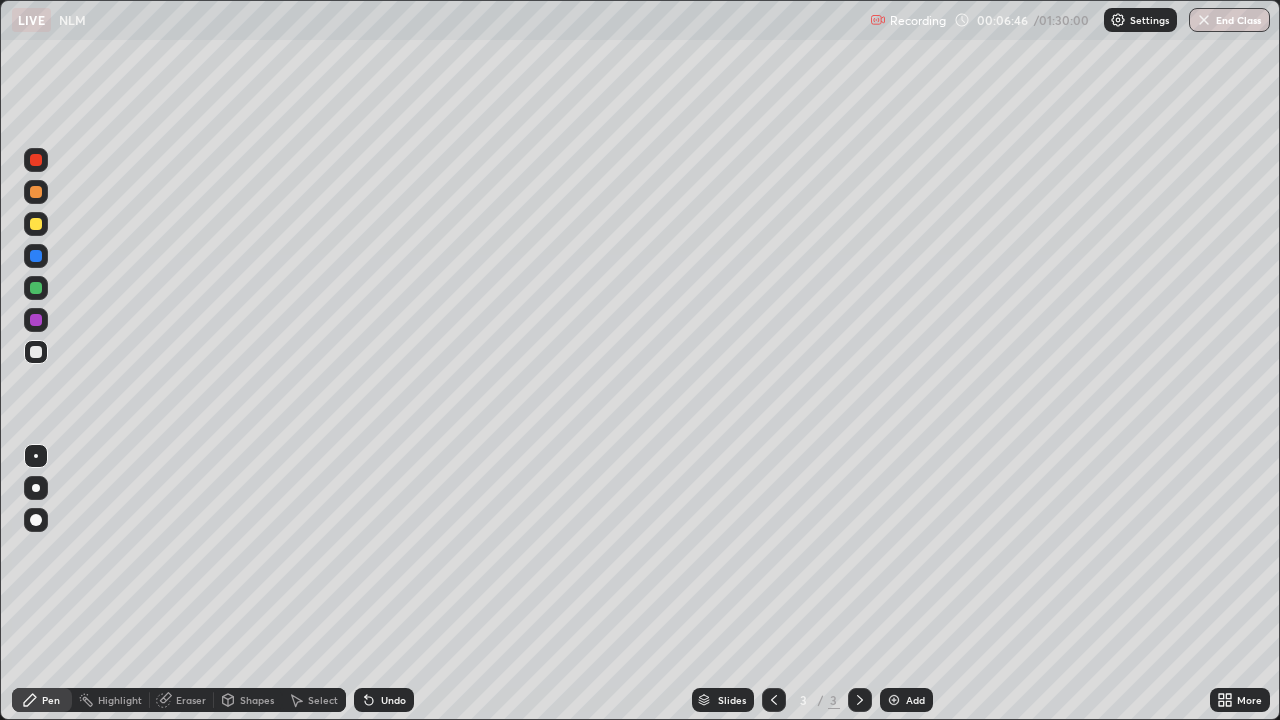 click at bounding box center (36, 224) 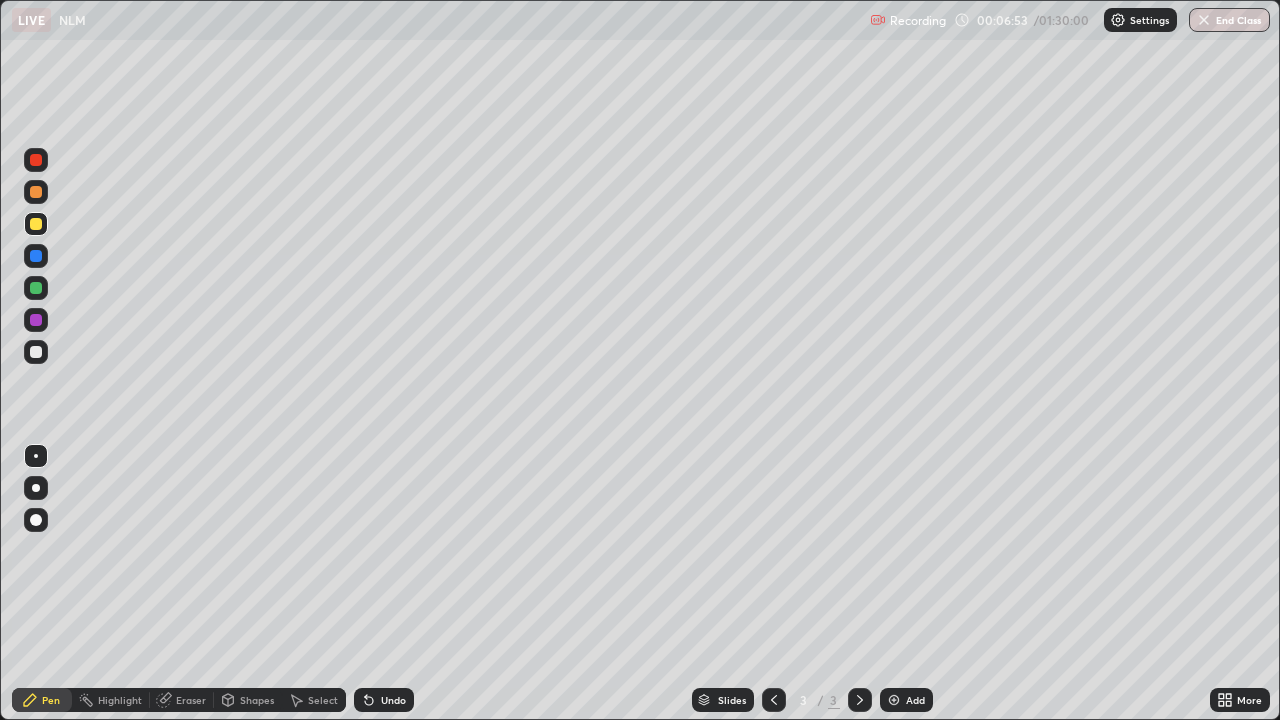 click at bounding box center [36, 352] 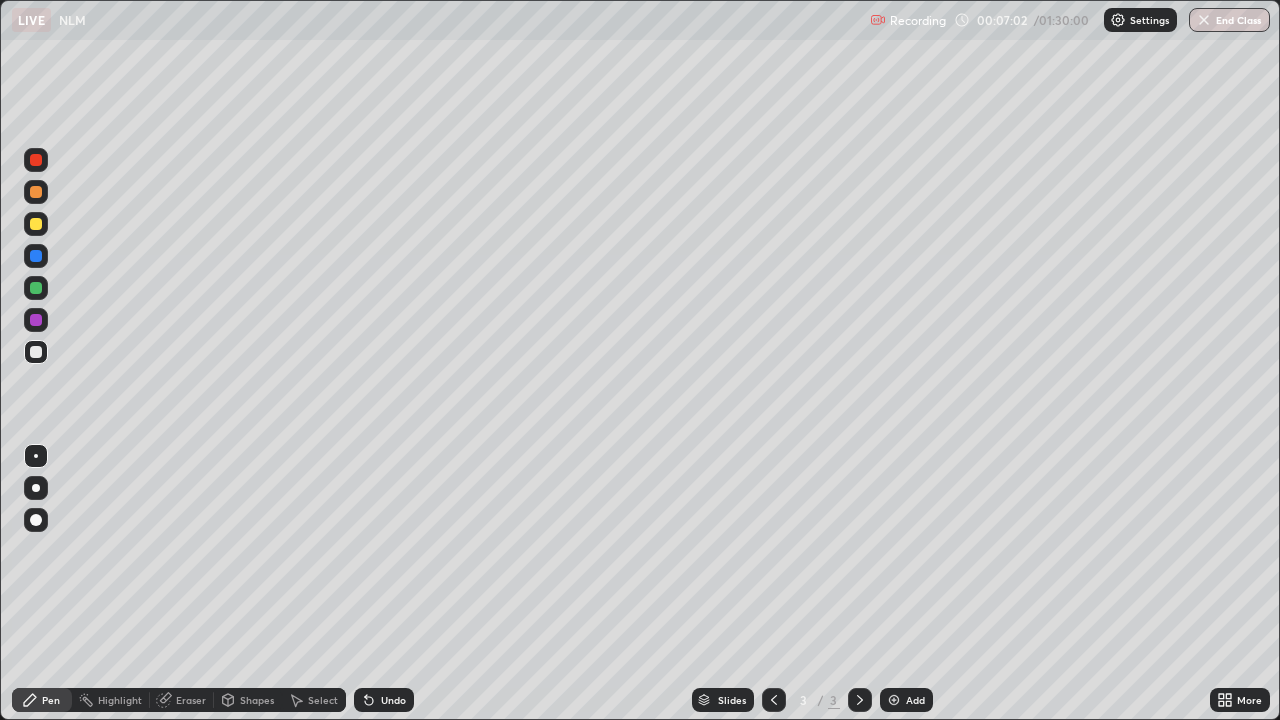 click at bounding box center (36, 224) 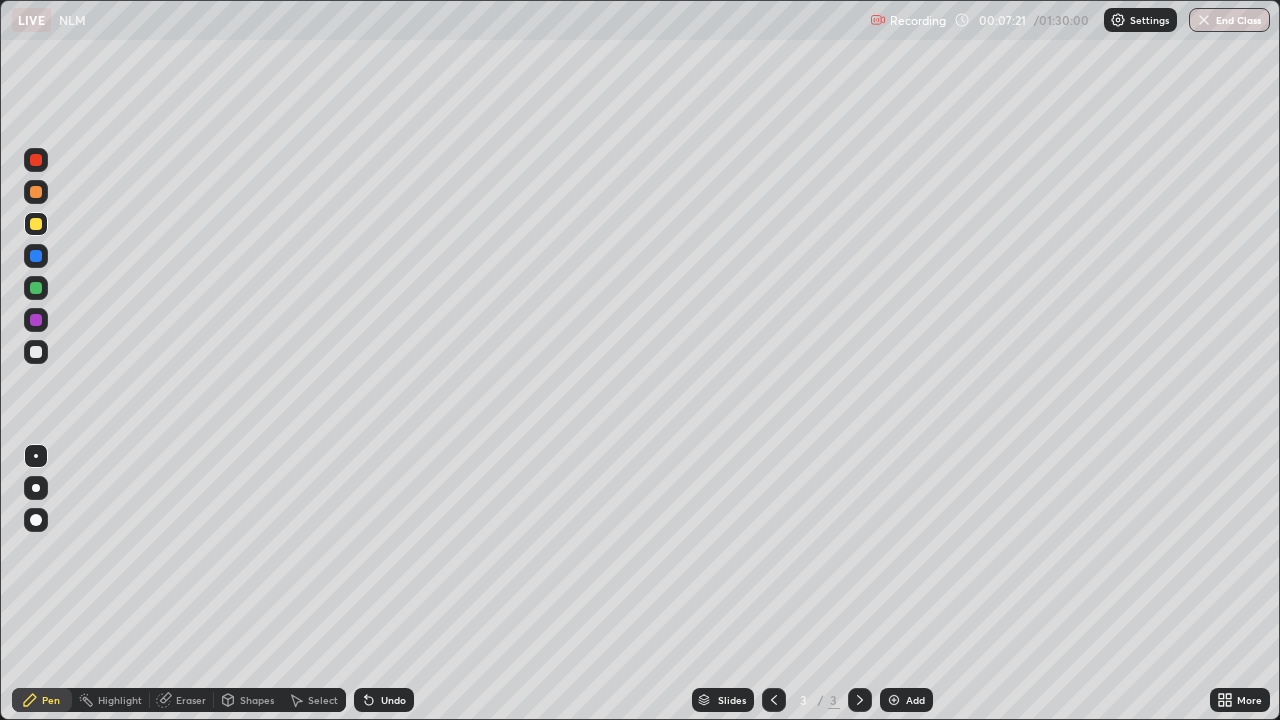 click at bounding box center (36, 320) 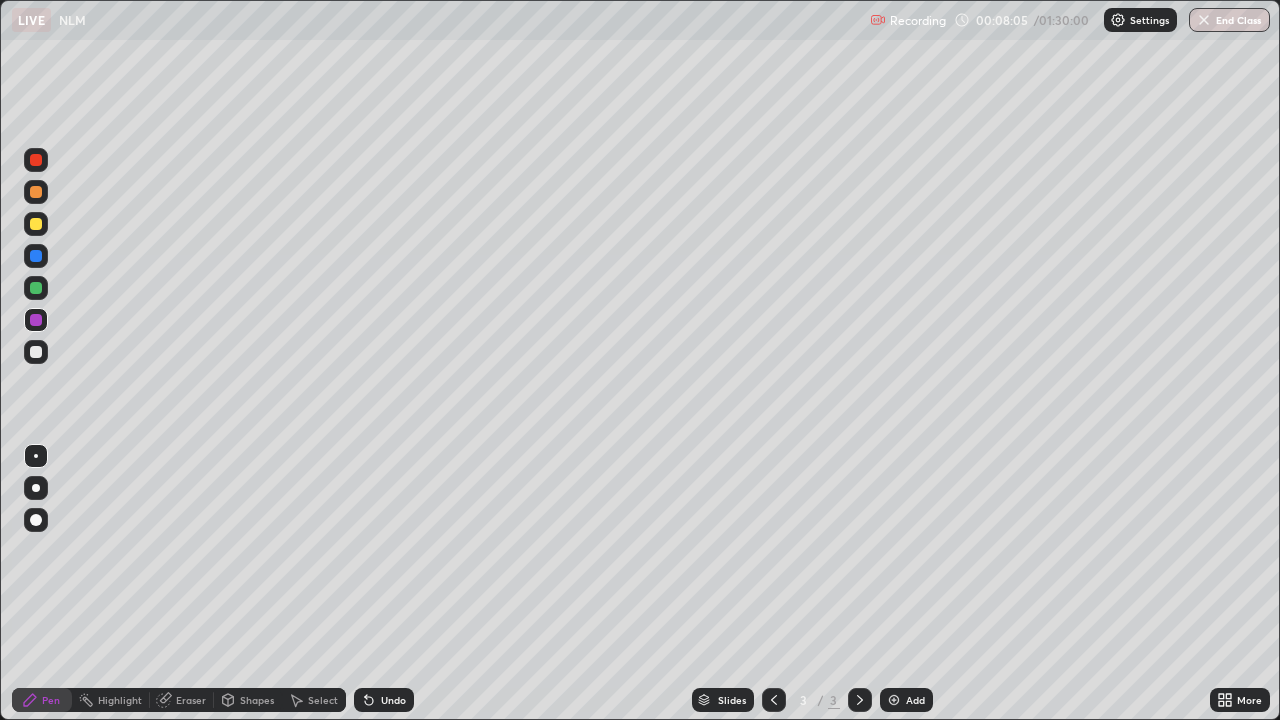 click on "Undo" at bounding box center (384, 700) 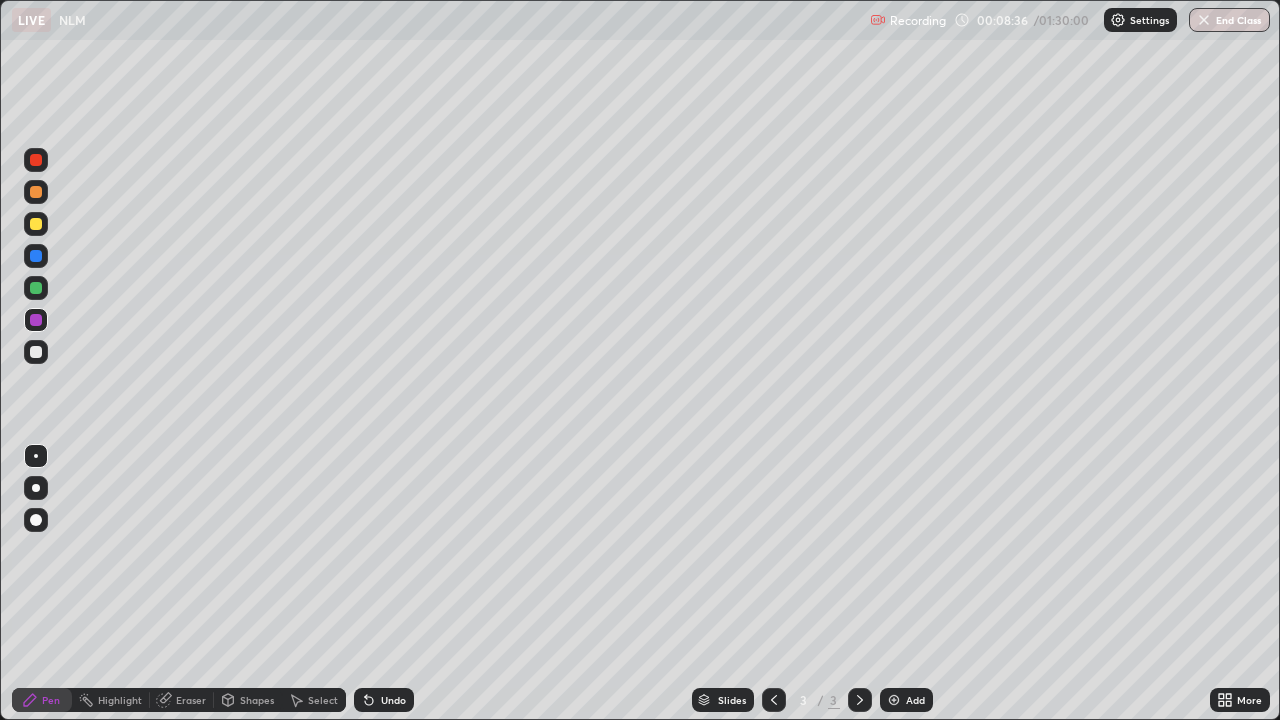 click at bounding box center [36, 224] 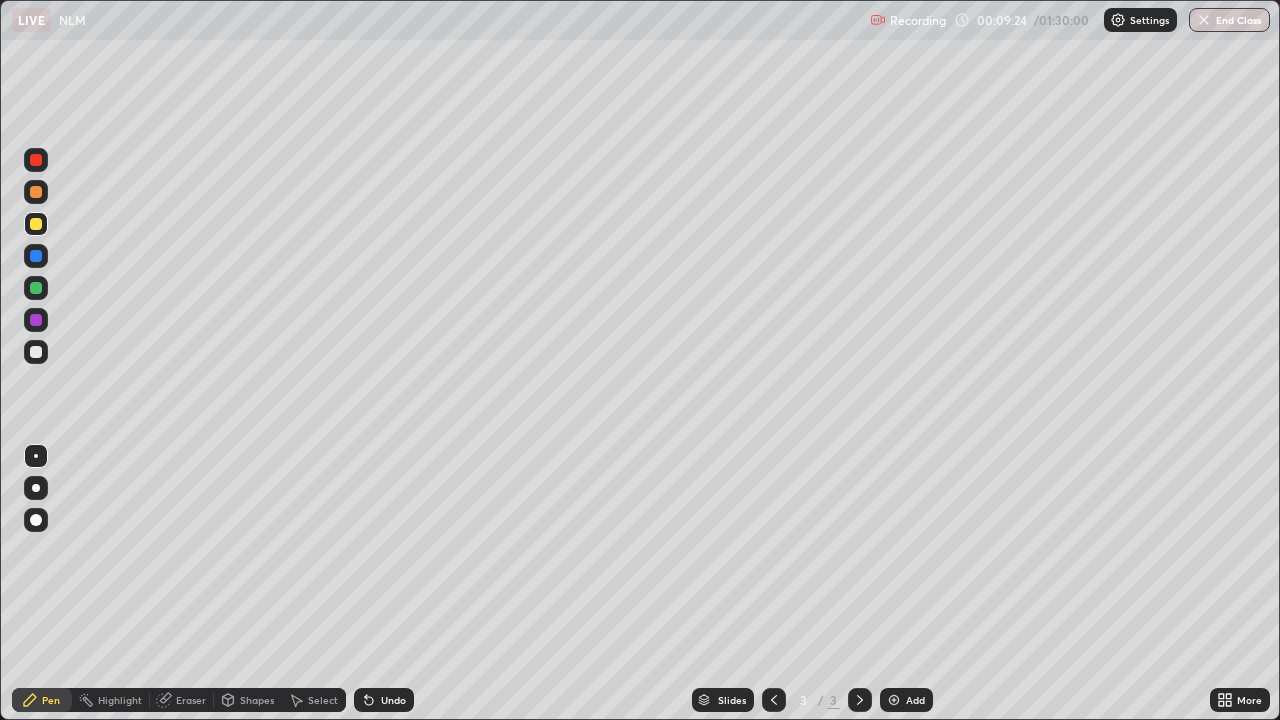 click at bounding box center [36, 320] 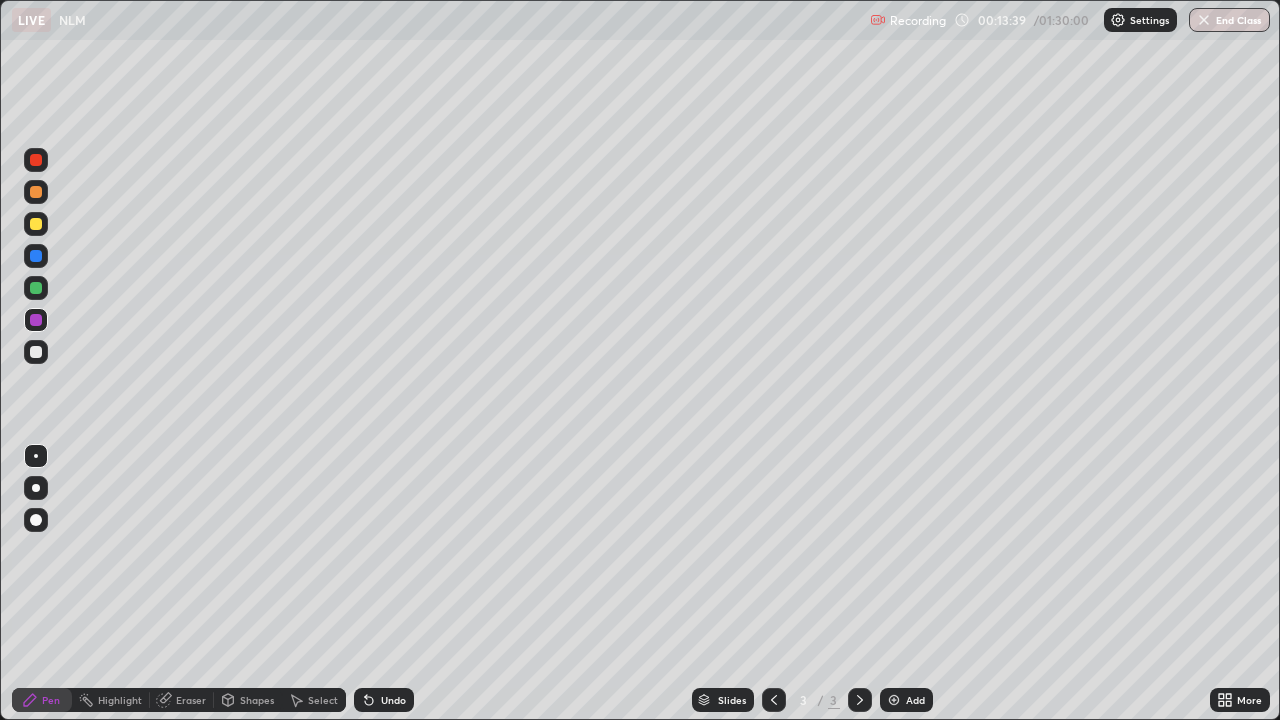 click at bounding box center [36, 352] 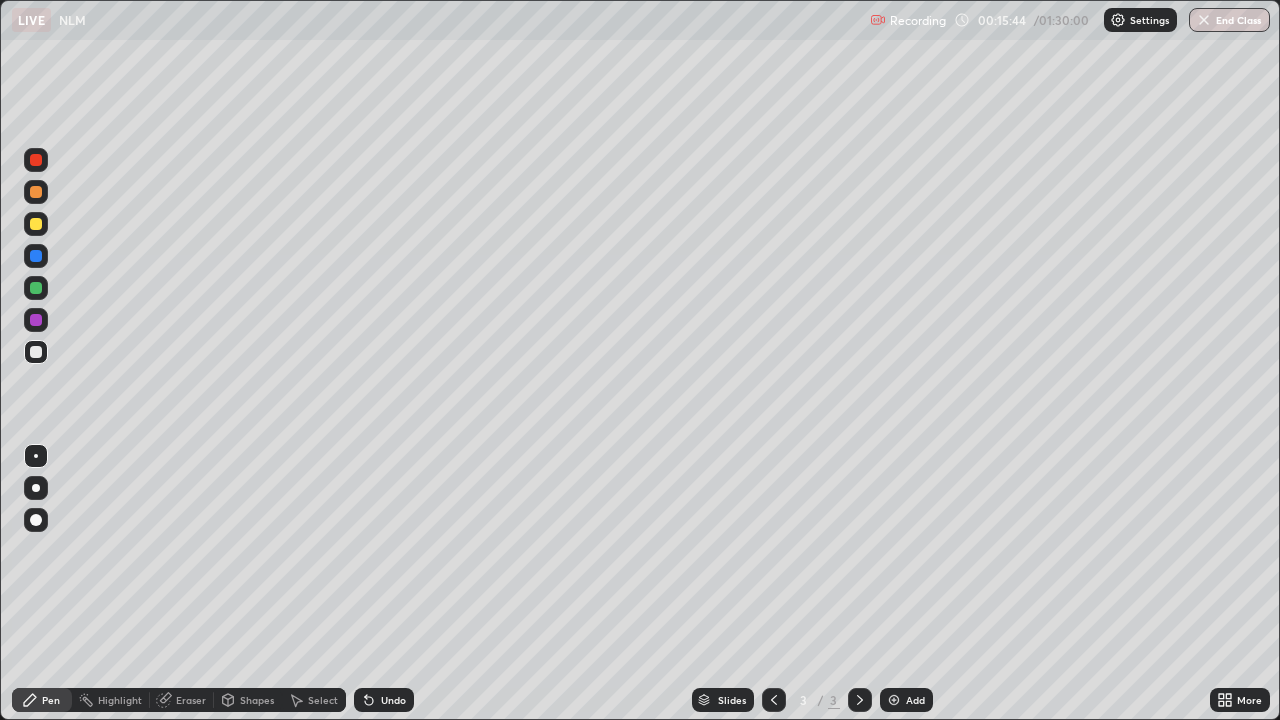 click on "Add" at bounding box center [915, 700] 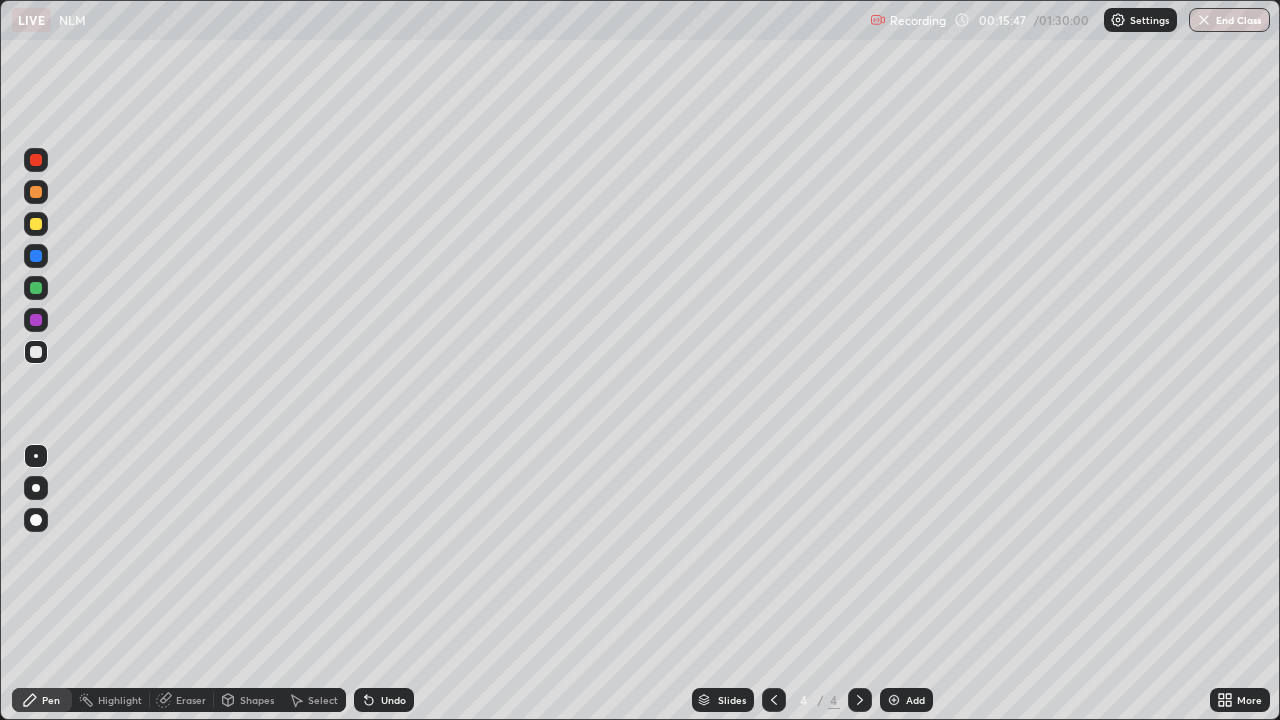 click at bounding box center [36, 224] 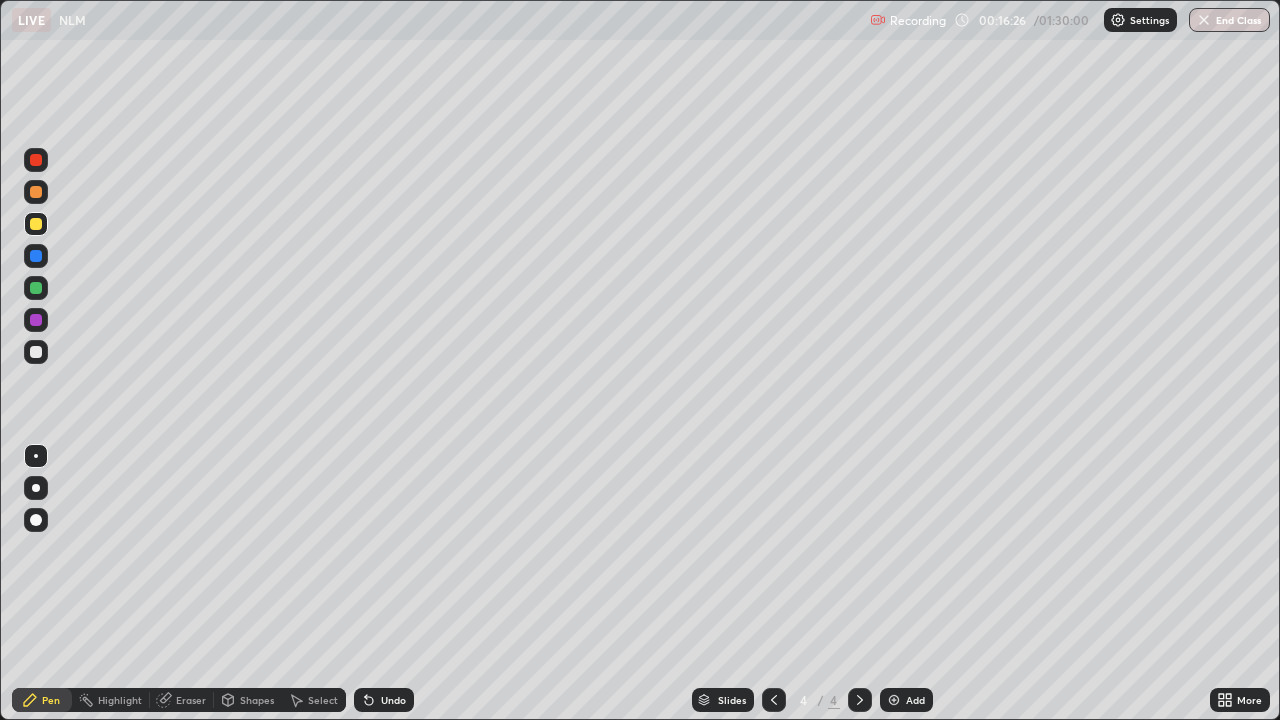click at bounding box center (36, 320) 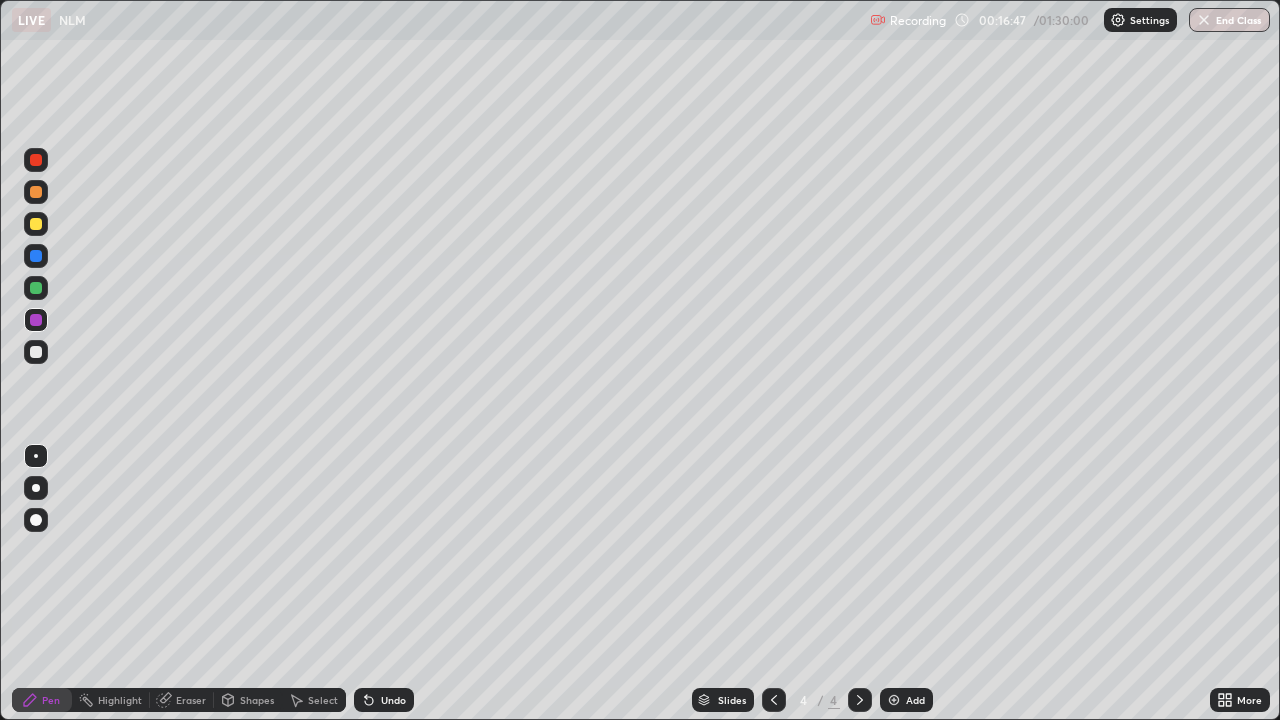click at bounding box center (36, 352) 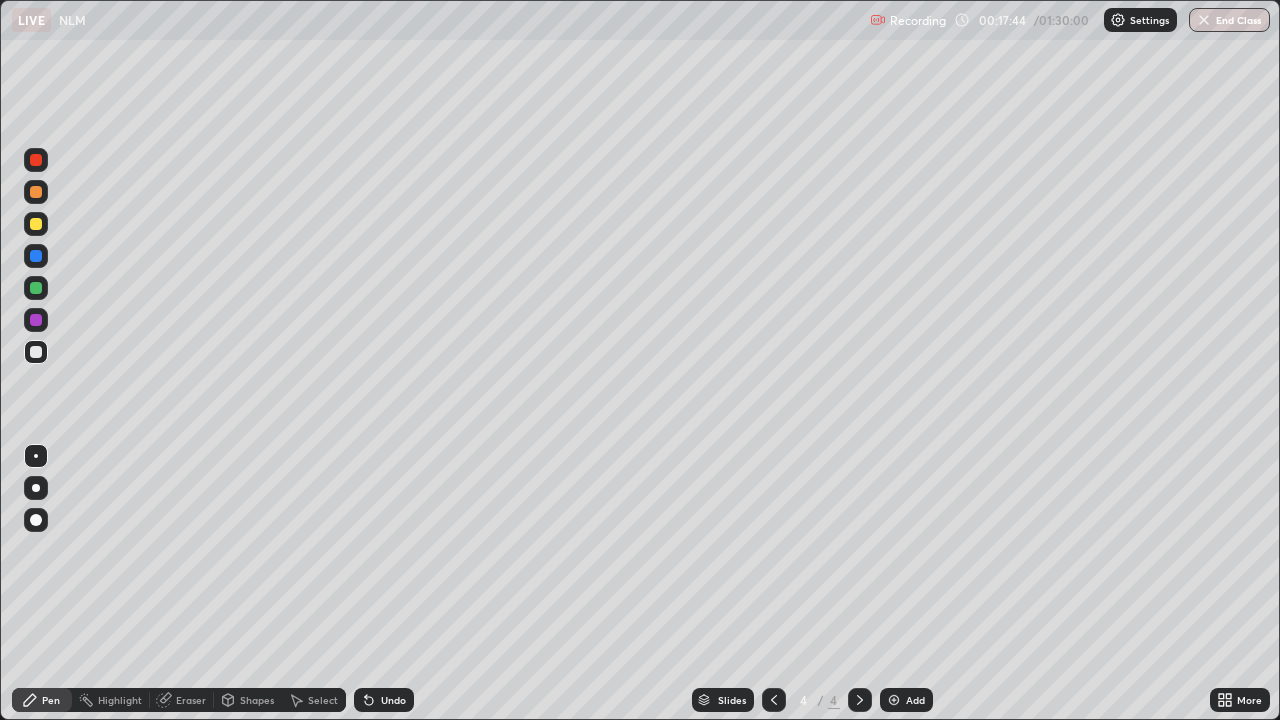 click at bounding box center [36, 320] 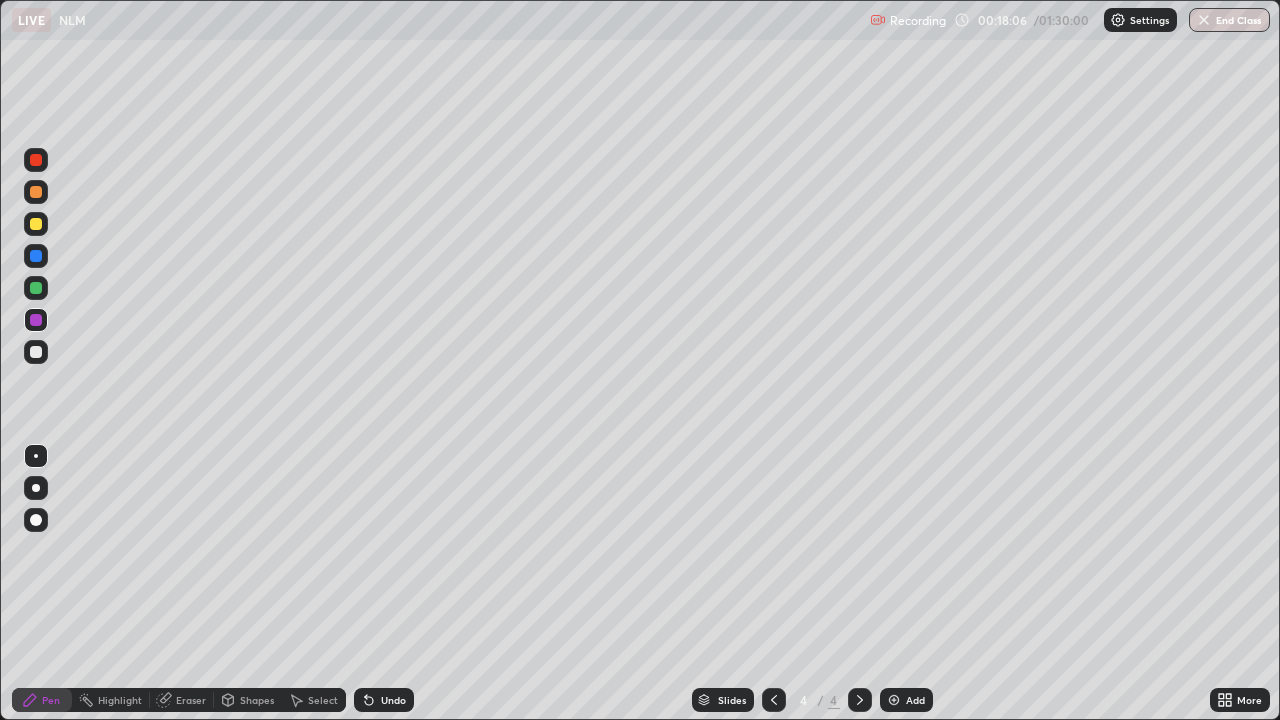 click at bounding box center (36, 224) 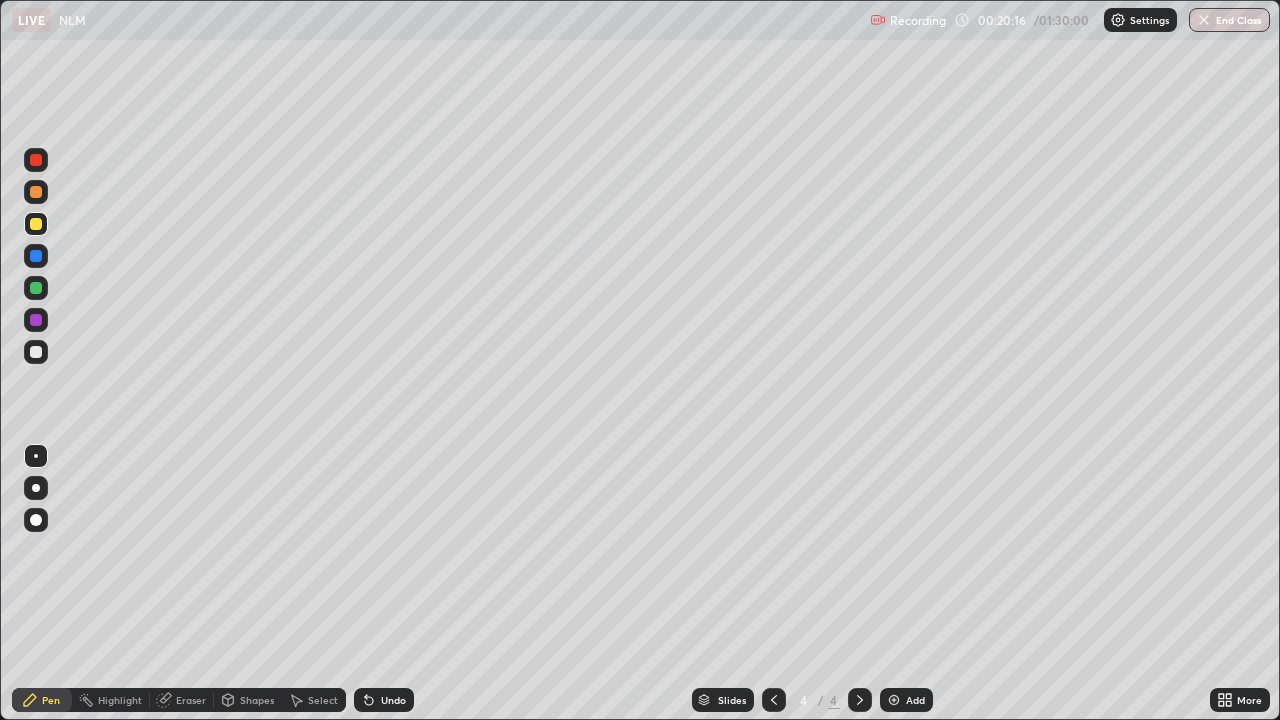 click at bounding box center (894, 700) 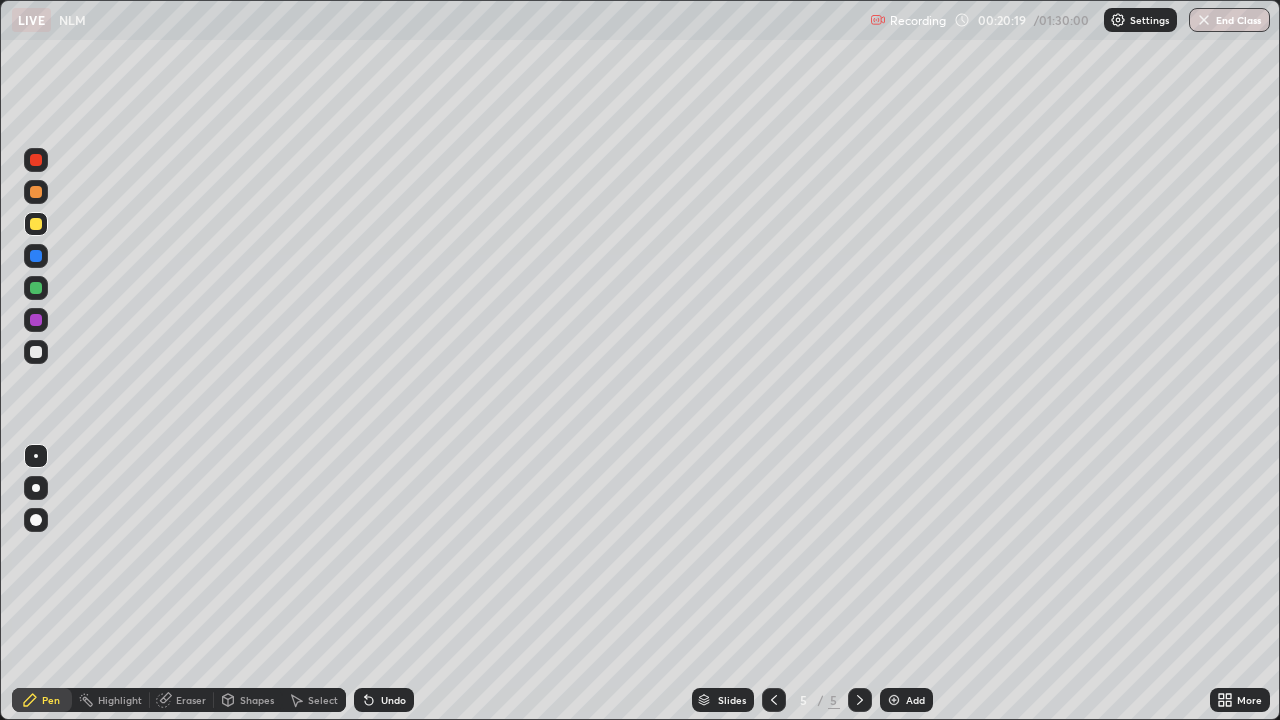 click 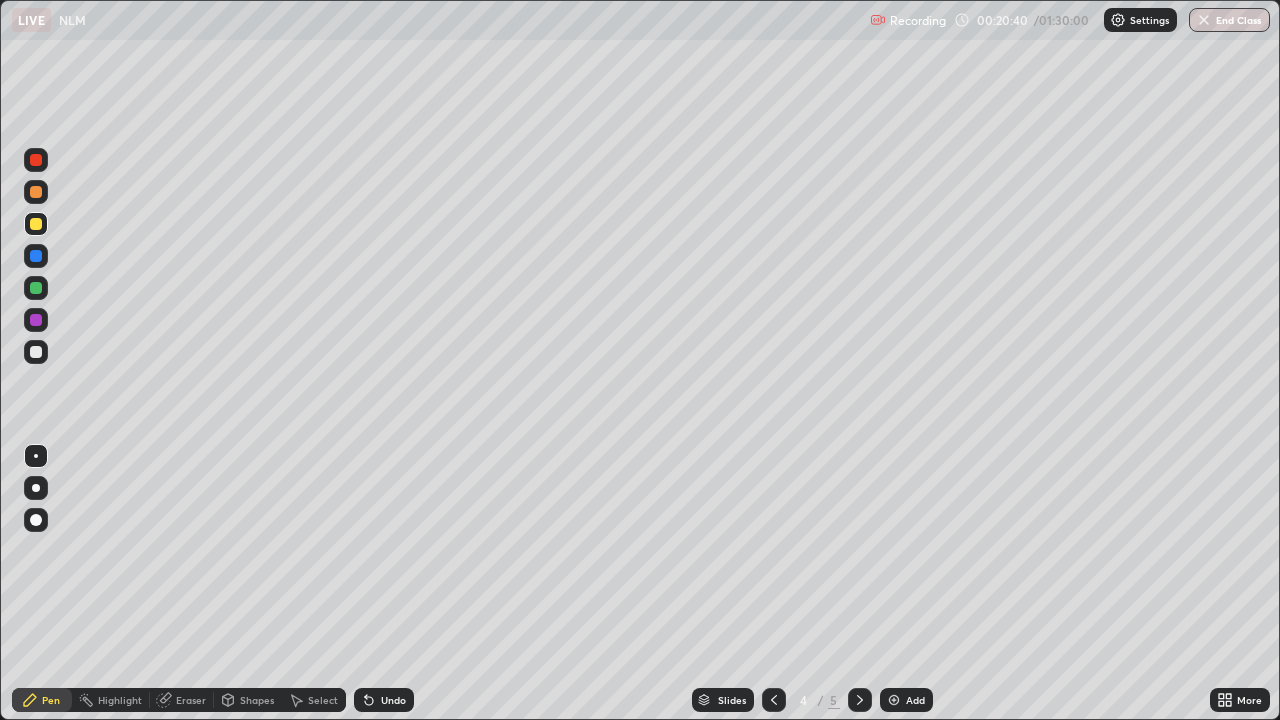 click 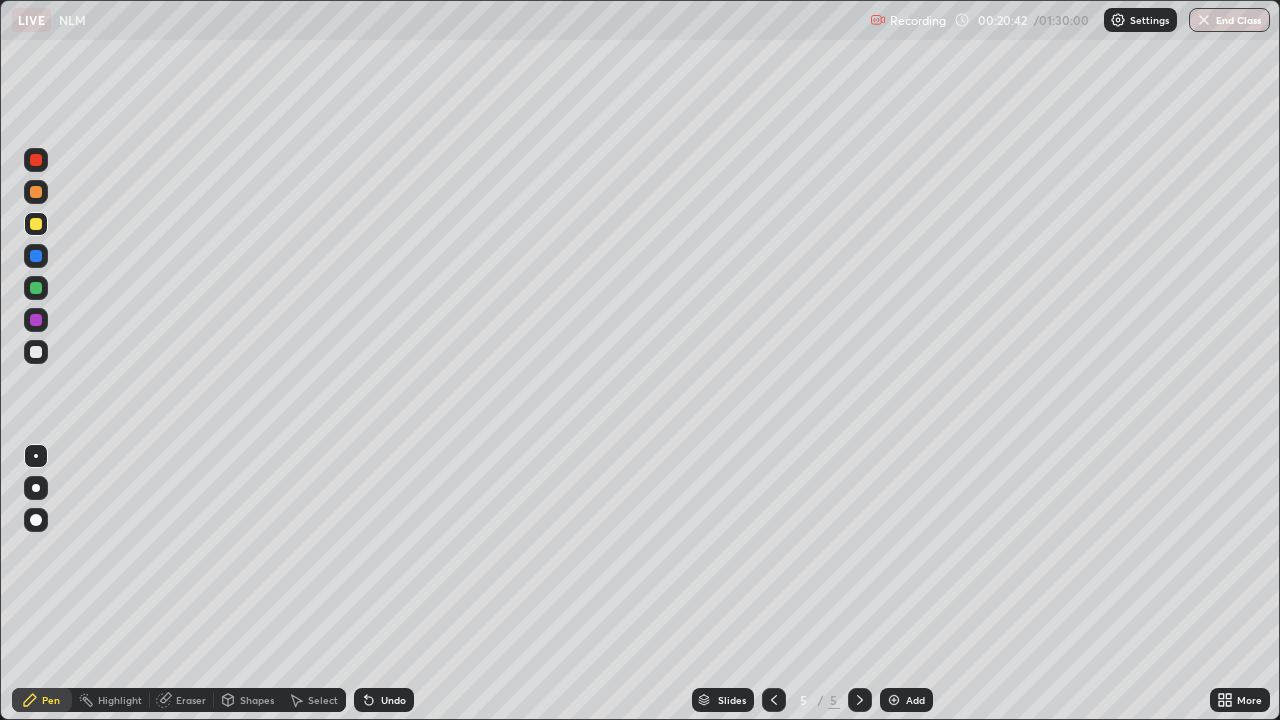 click at bounding box center (36, 224) 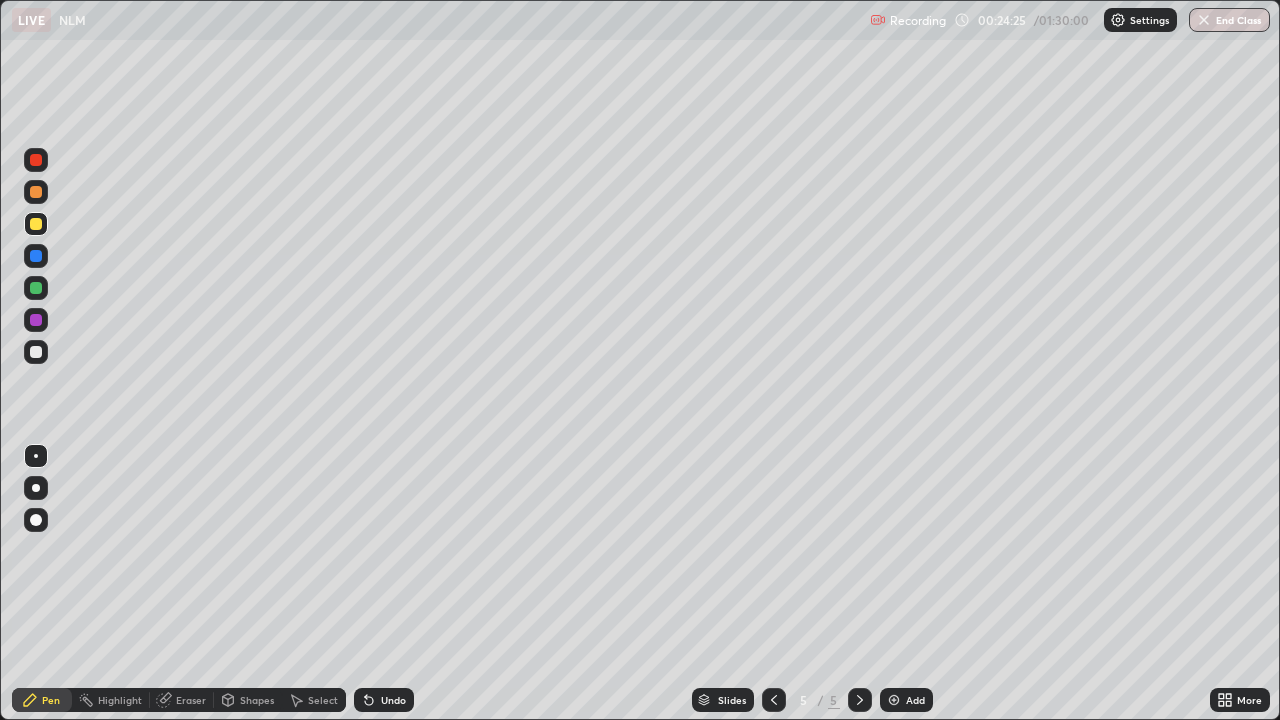 click on "Select" at bounding box center (314, 700) 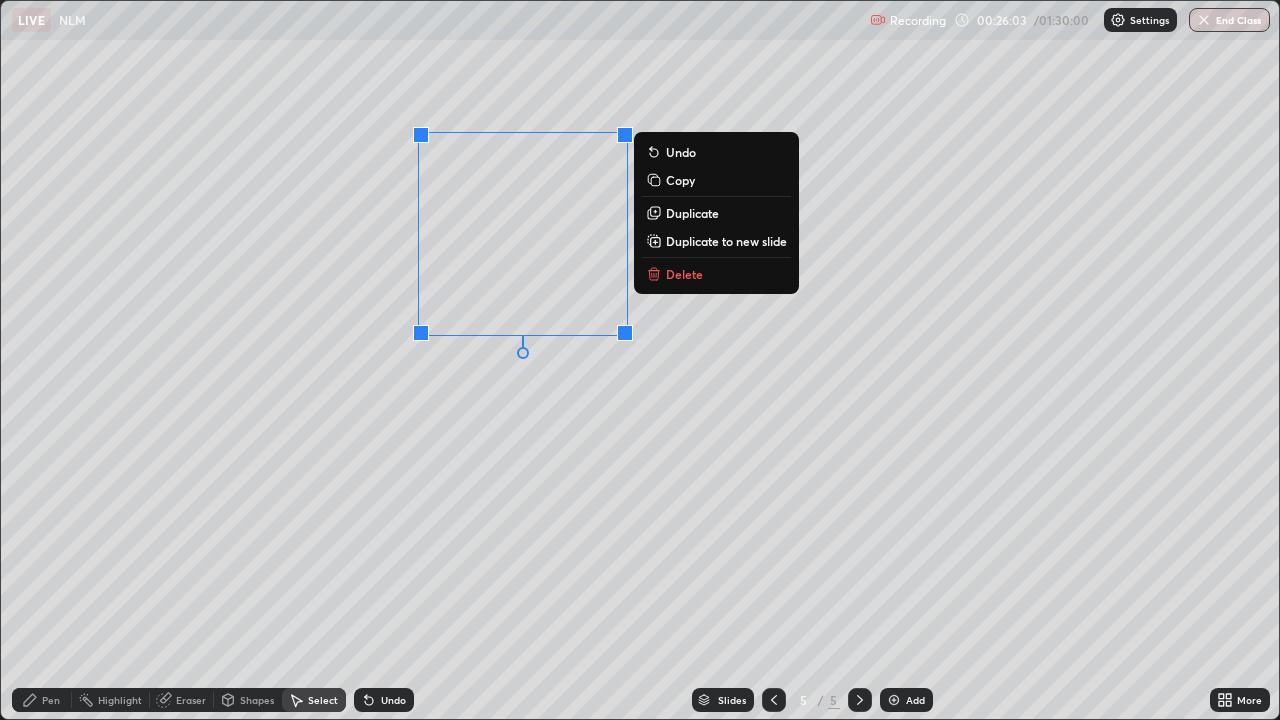 click on "Delete" at bounding box center [684, 274] 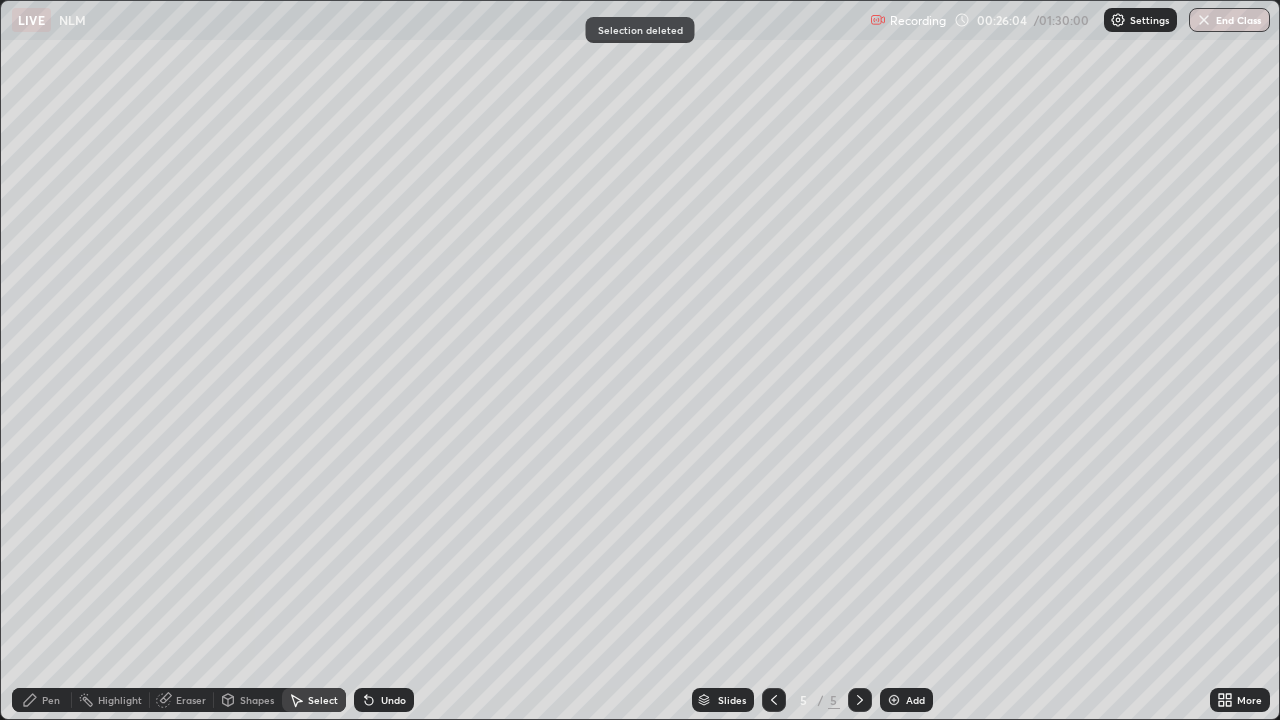 click on "Pen" at bounding box center (51, 700) 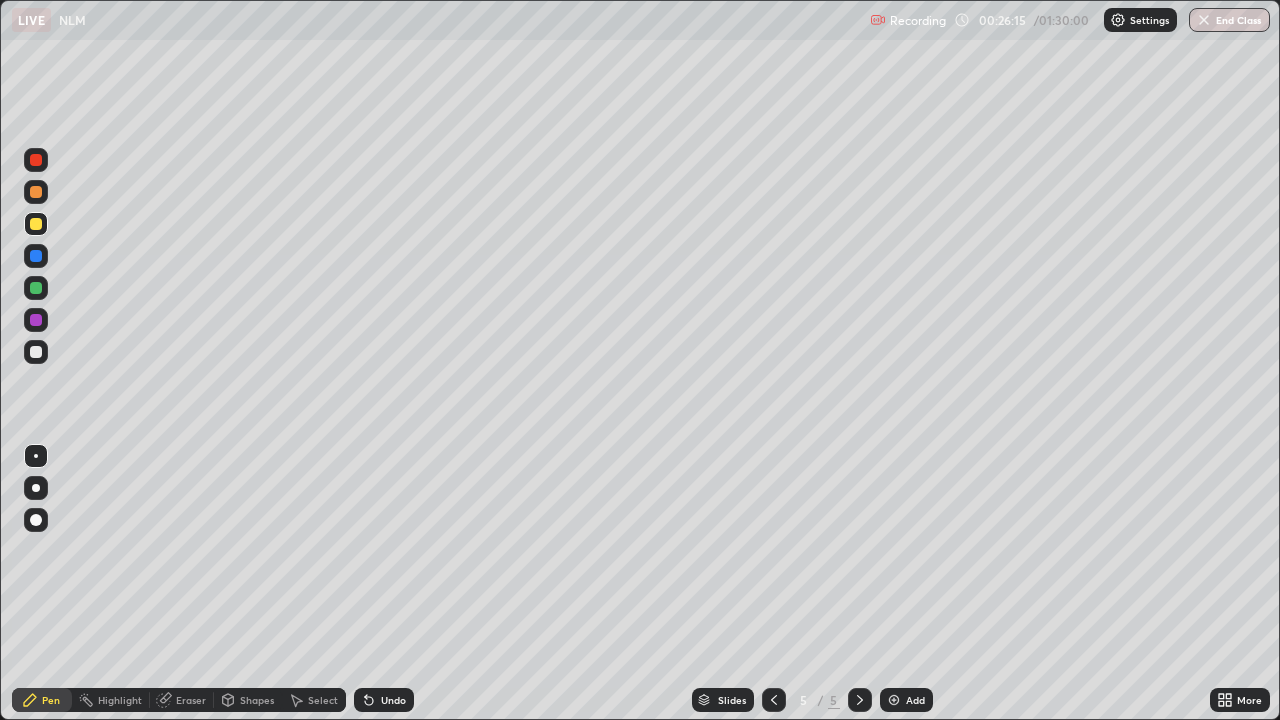 click at bounding box center [36, 320] 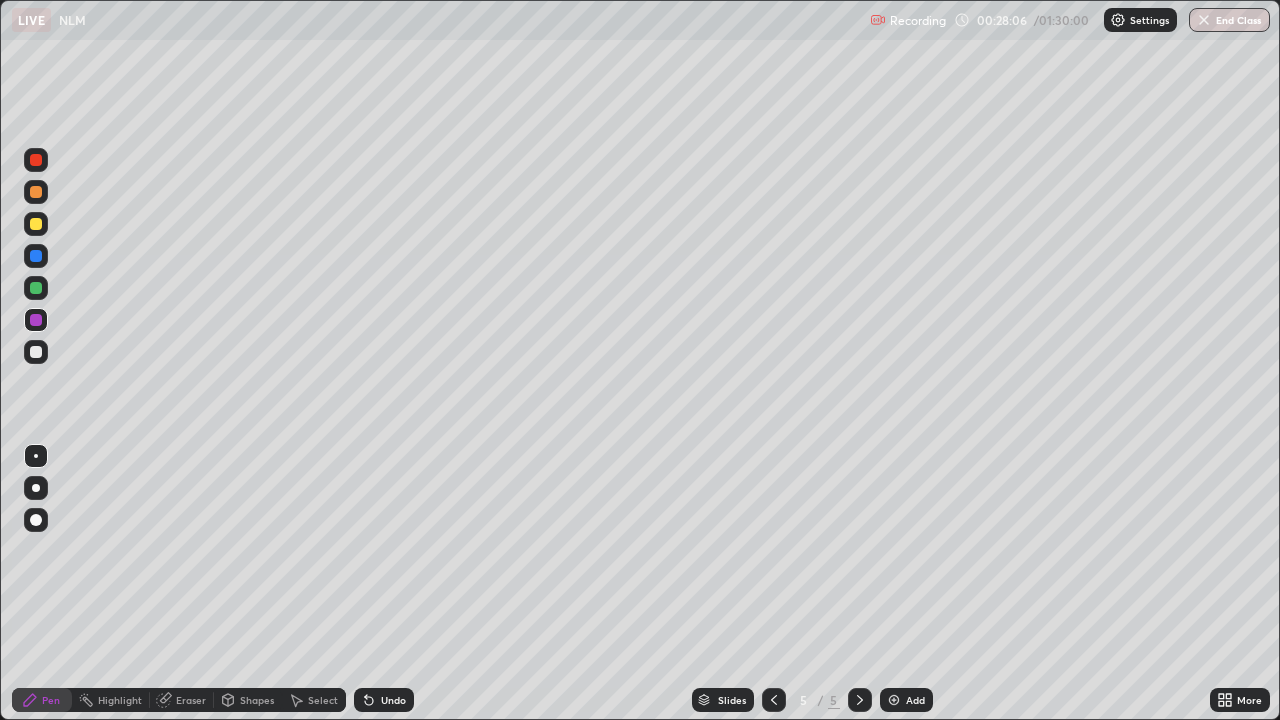 click at bounding box center [36, 224] 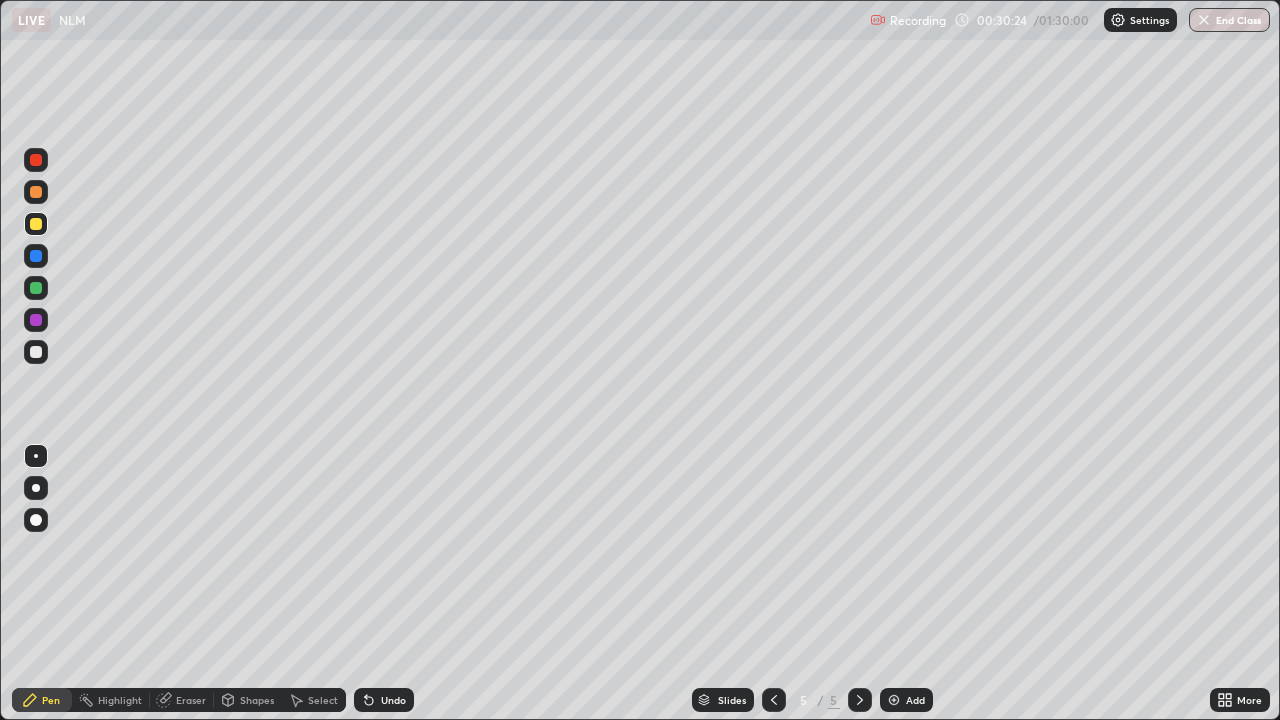 click on "Undo" at bounding box center (393, 700) 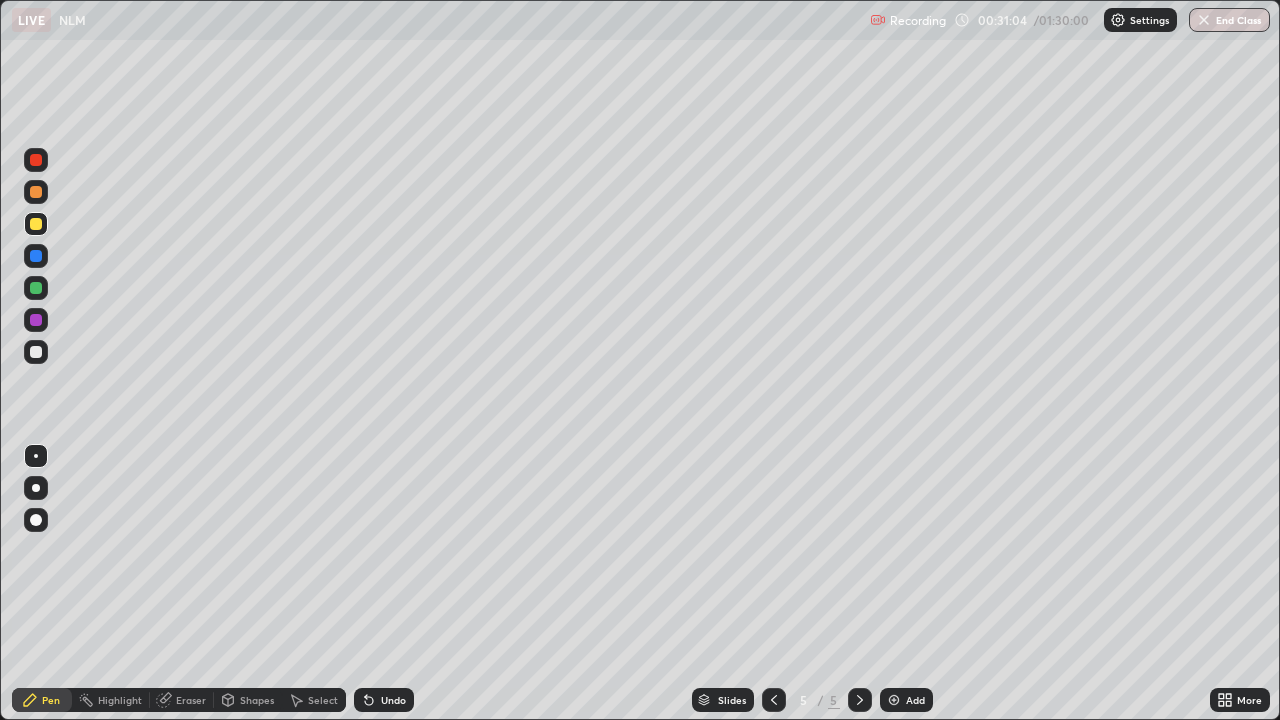 click on "Add" at bounding box center [906, 700] 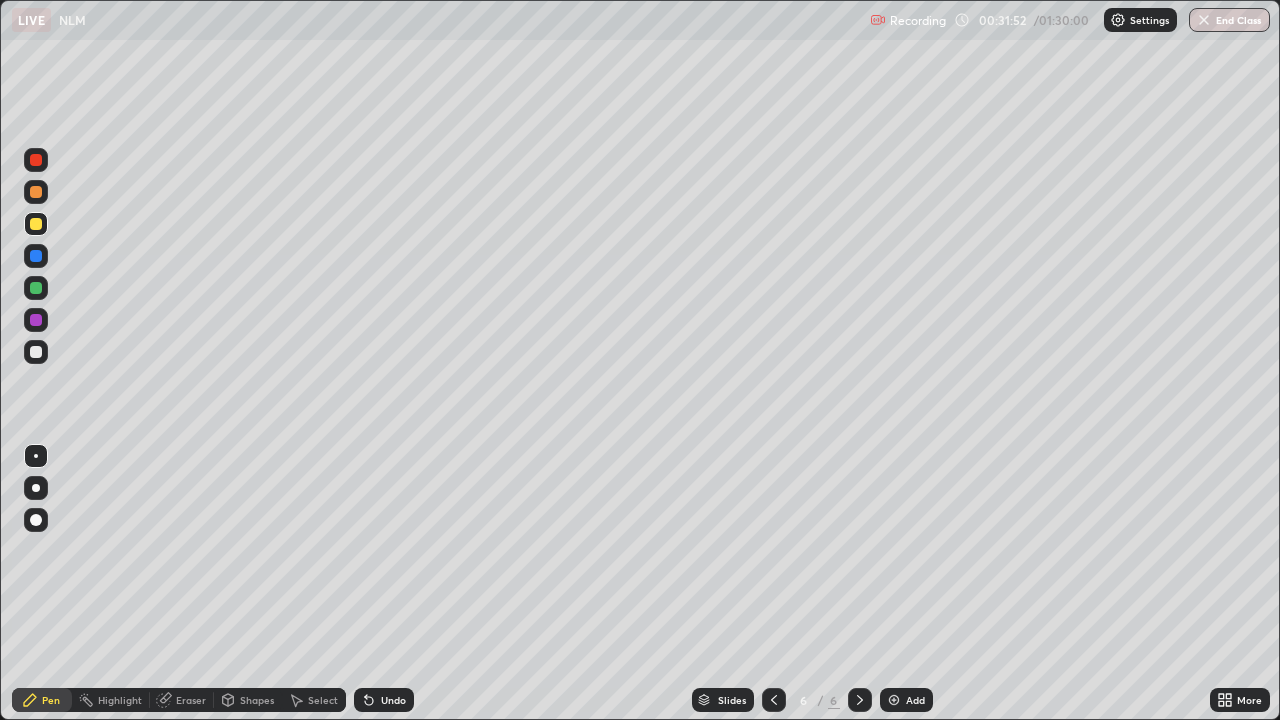 click on "Undo" at bounding box center (384, 700) 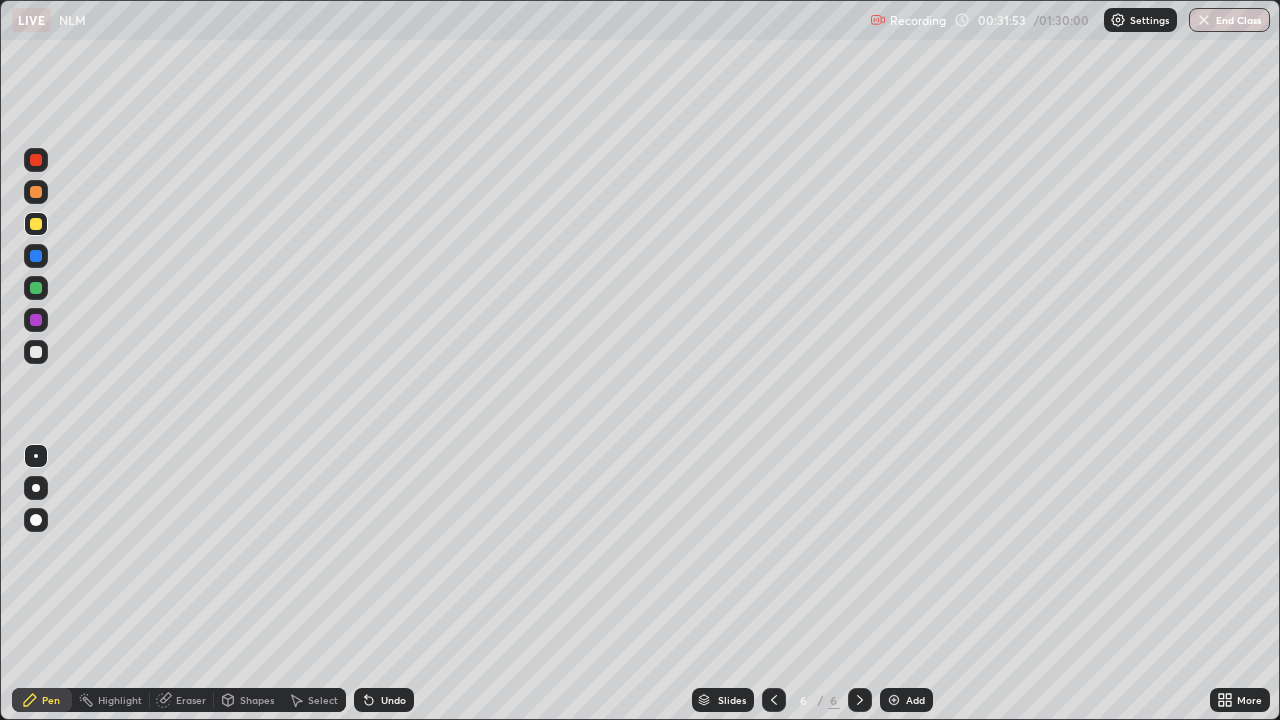 click on "Undo" at bounding box center [384, 700] 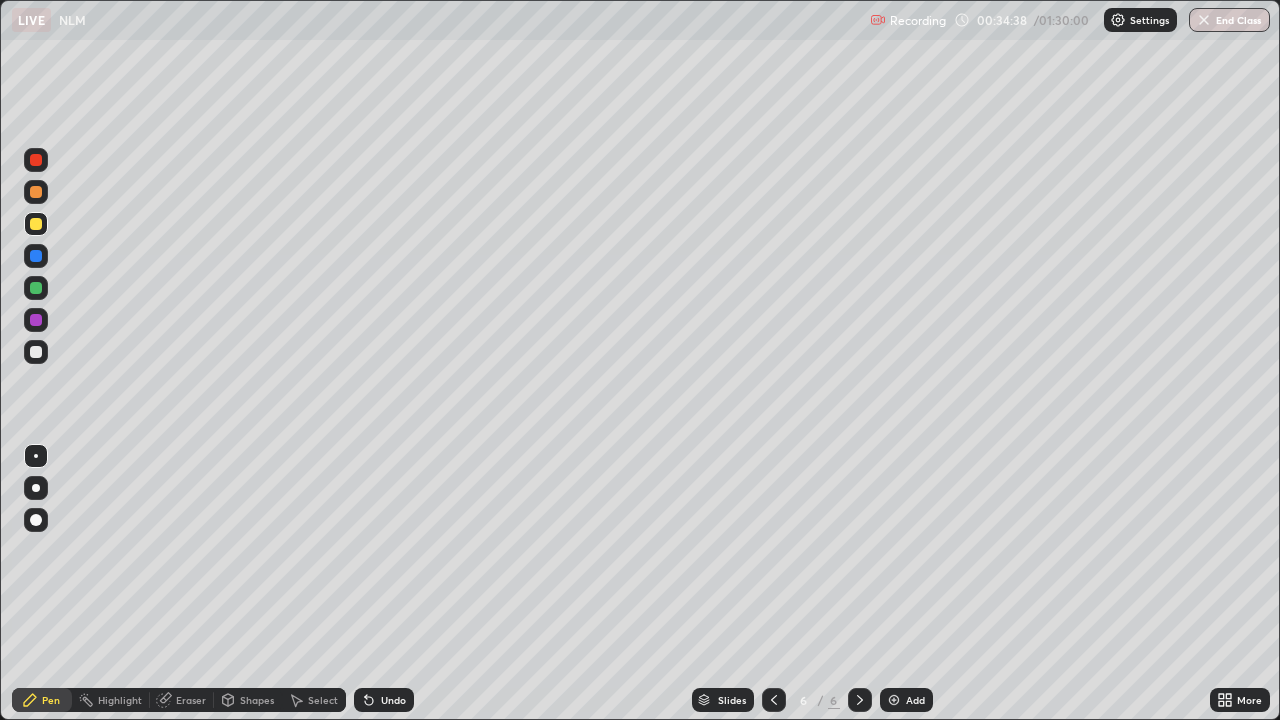 click on "Add" at bounding box center [915, 700] 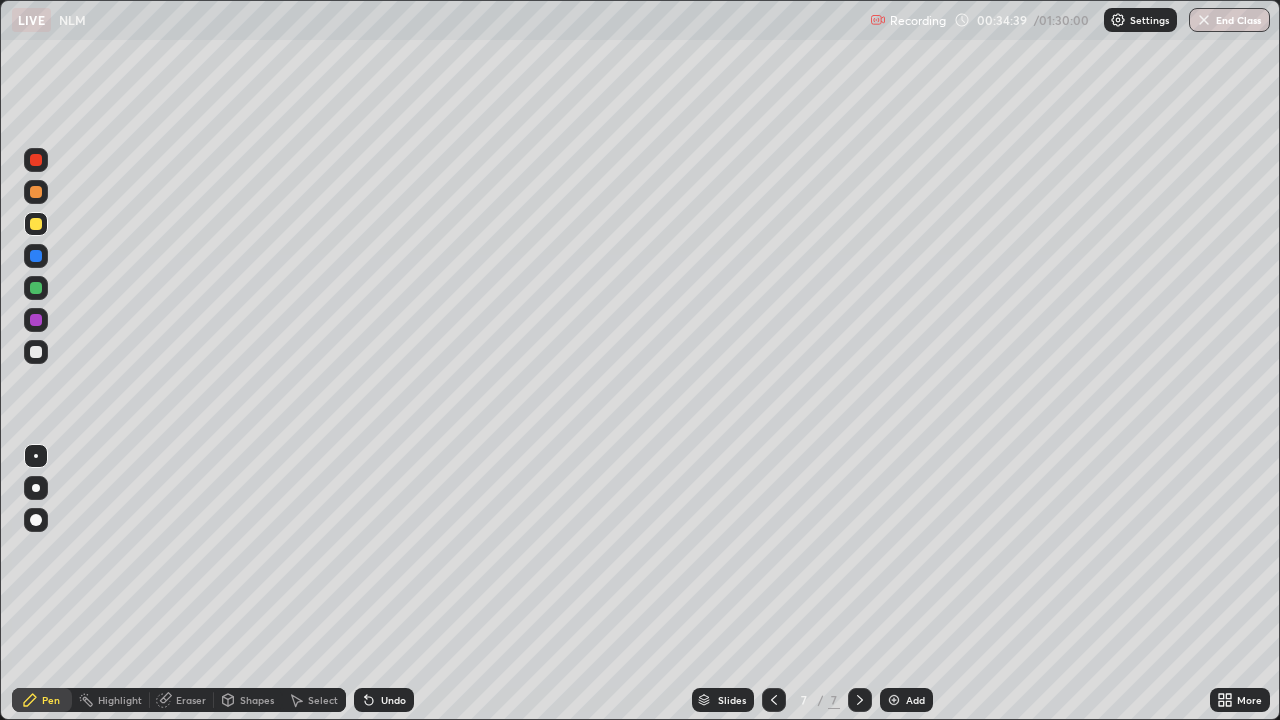 click at bounding box center (36, 224) 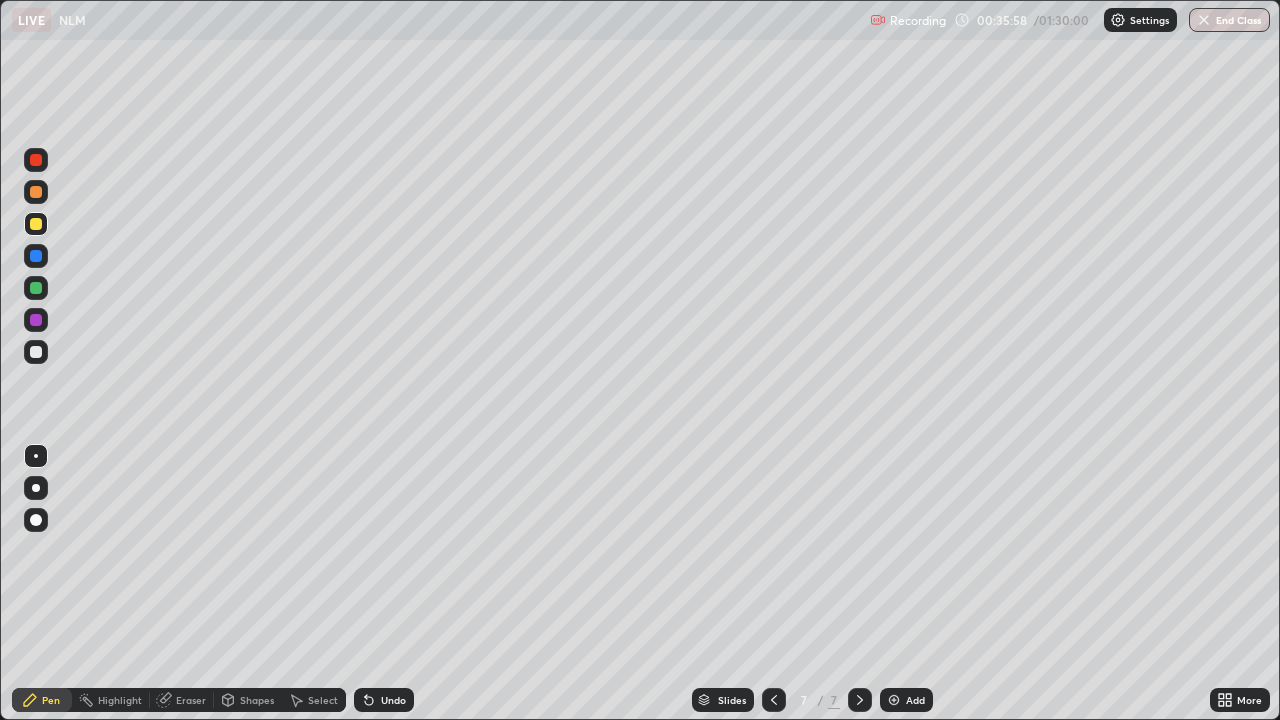 click at bounding box center (36, 352) 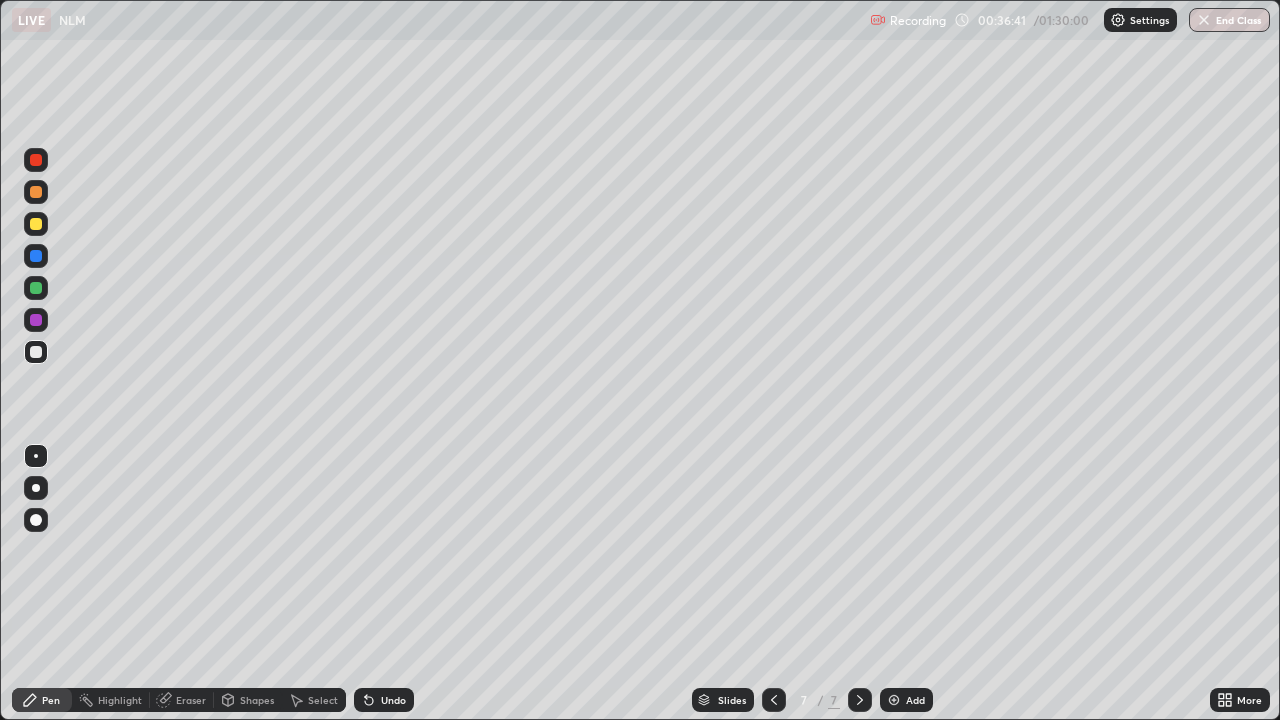 click on "Undo" at bounding box center [393, 700] 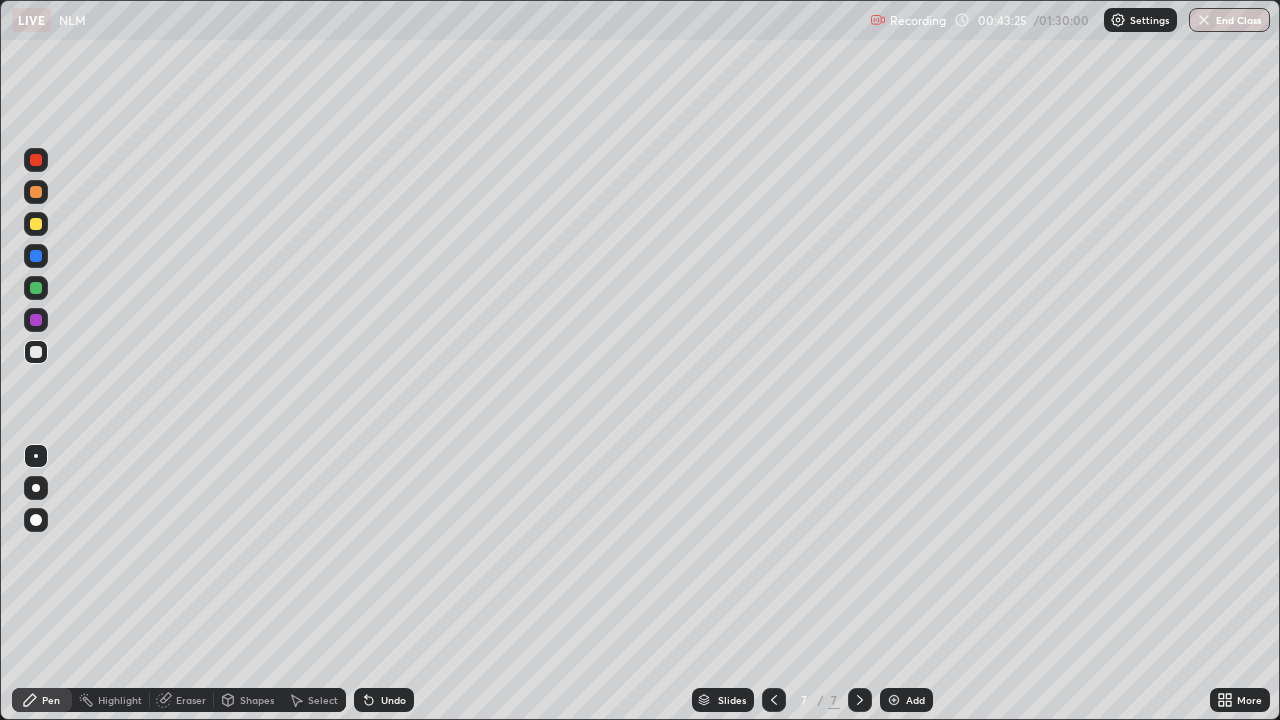 click at bounding box center [36, 288] 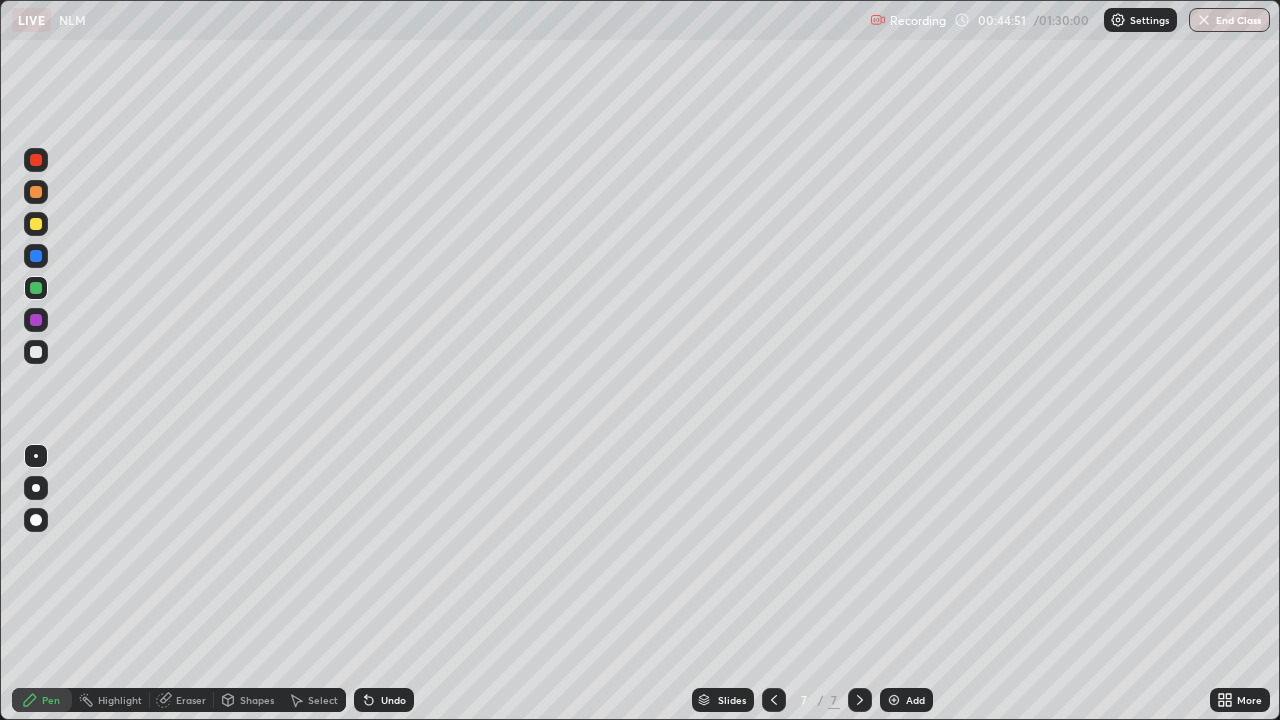 click on "Add" at bounding box center (906, 700) 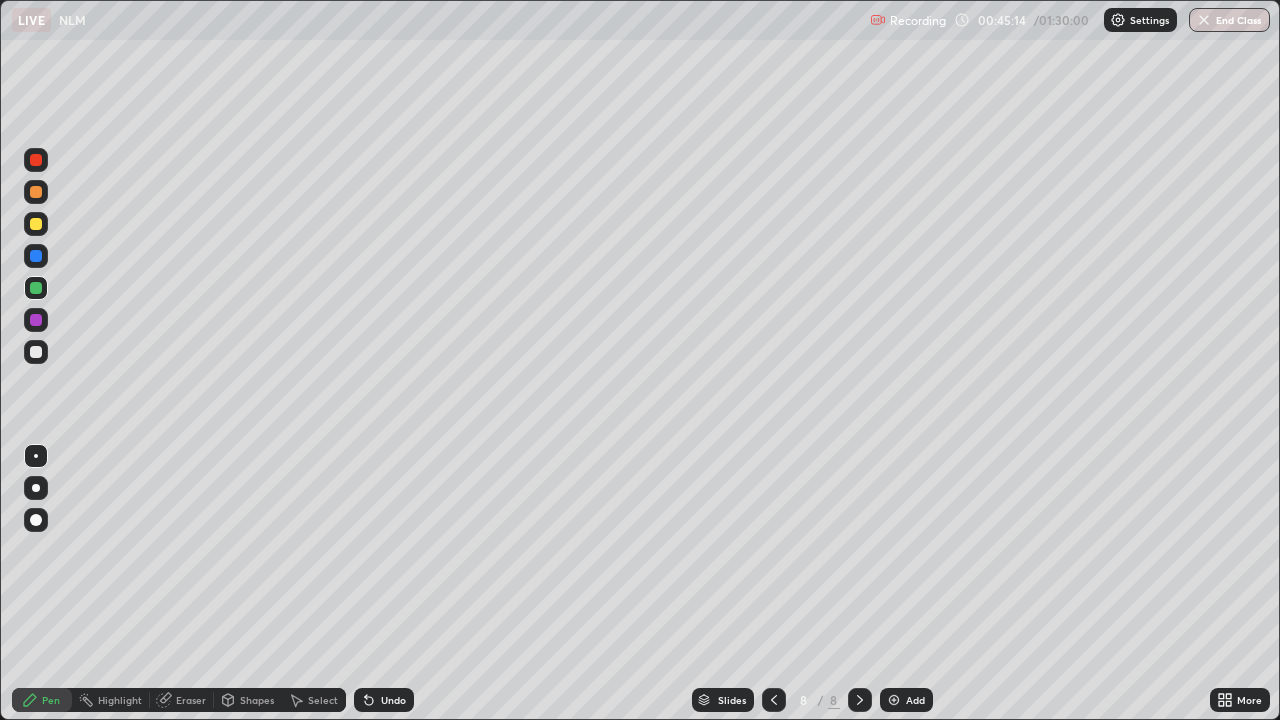 click on "Undo" at bounding box center [393, 700] 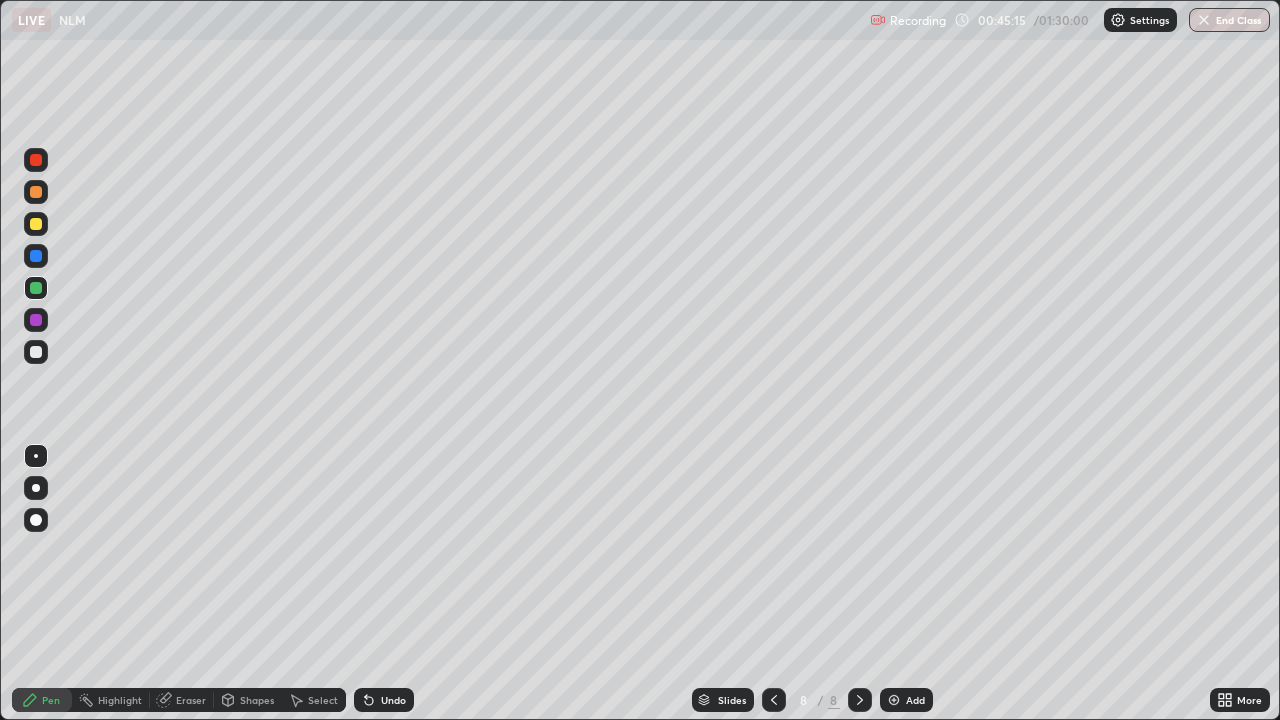 click on "Undo" at bounding box center (384, 700) 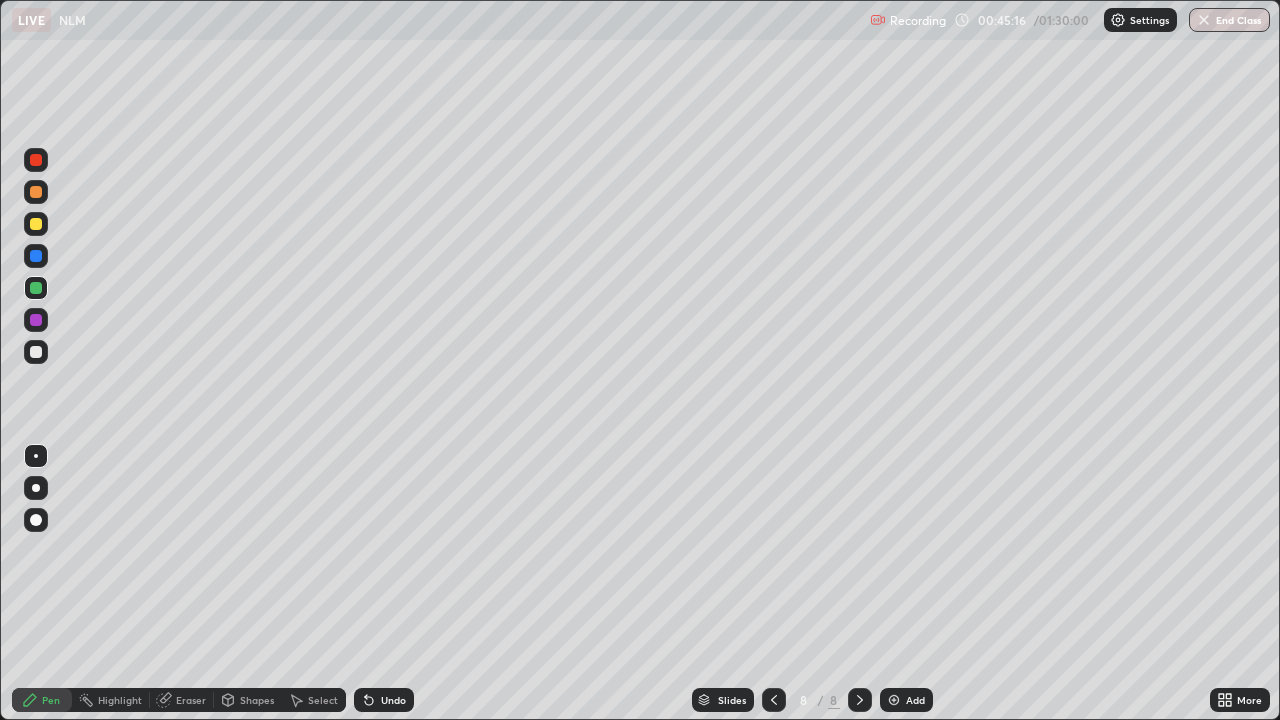 click on "Undo" at bounding box center [393, 700] 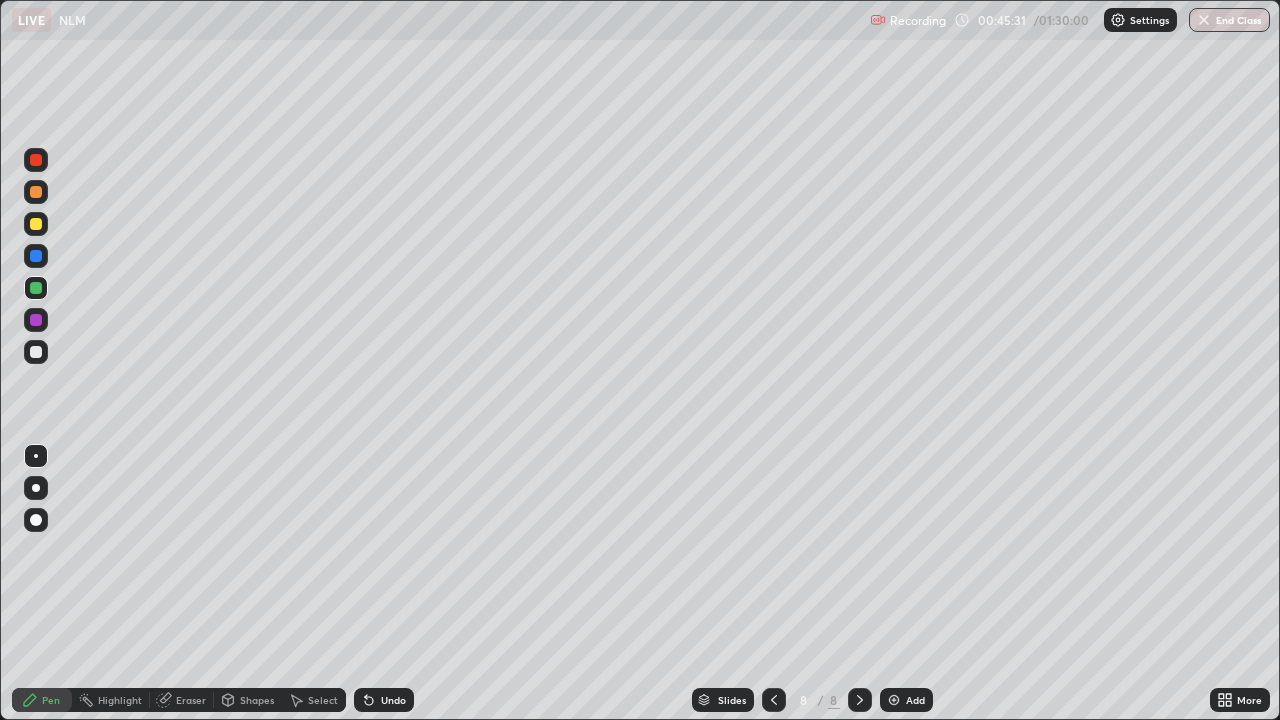 click at bounding box center [36, 224] 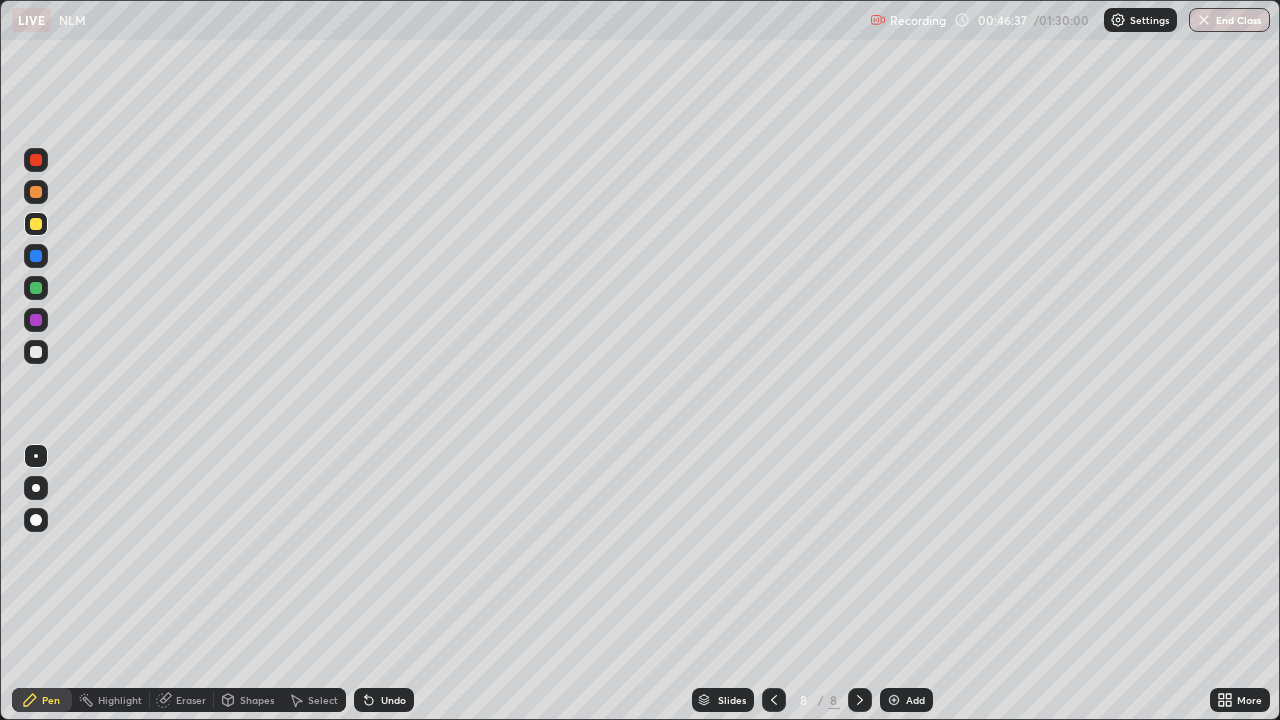 click at bounding box center [36, 320] 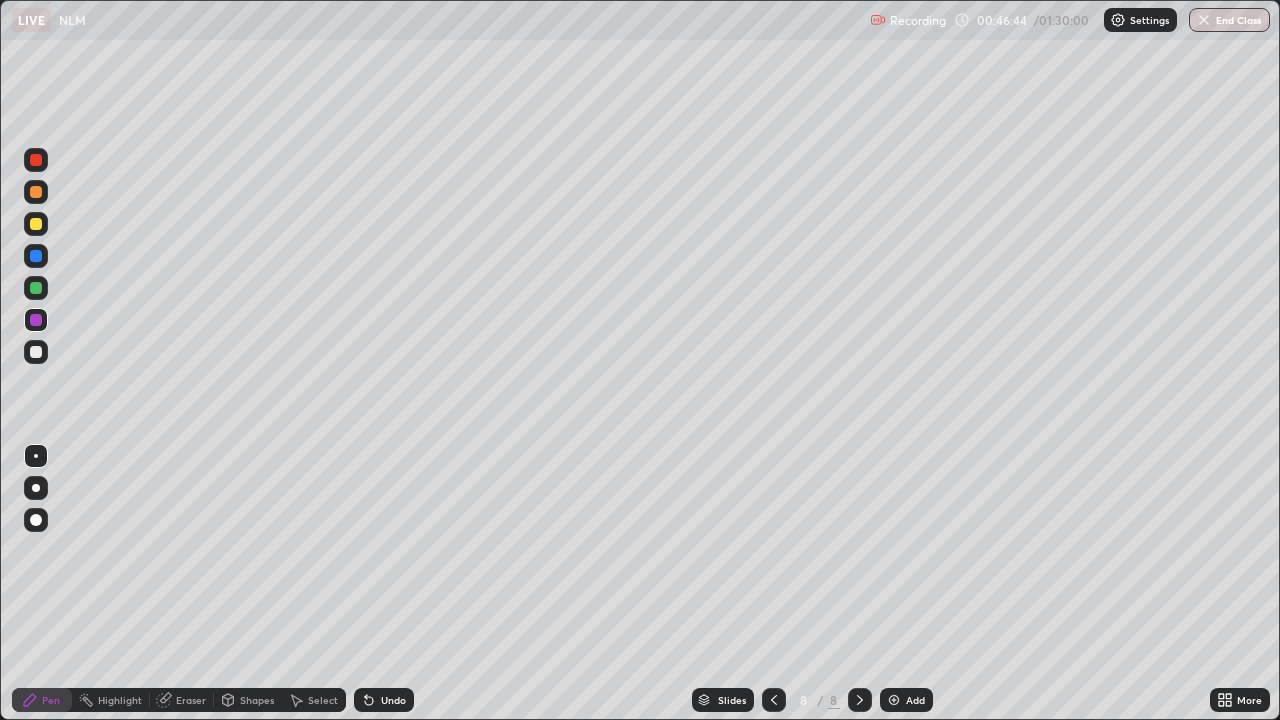click at bounding box center [36, 352] 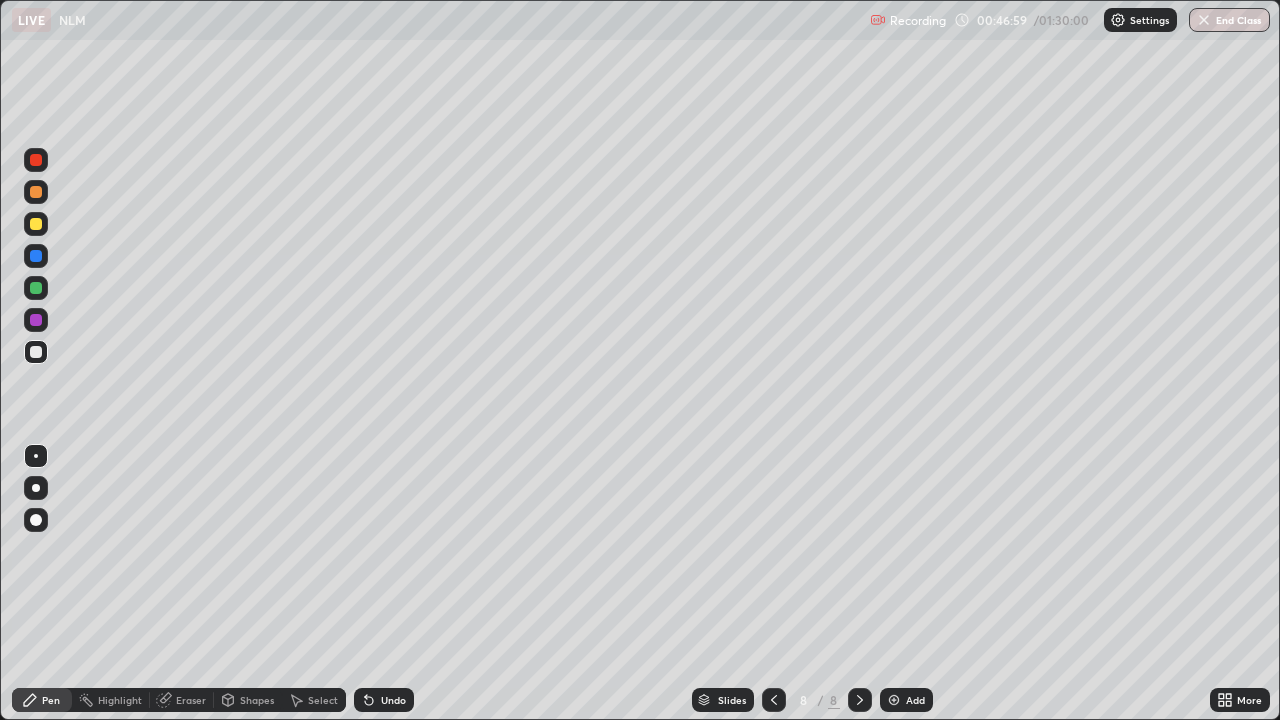click on "Undo" at bounding box center (393, 700) 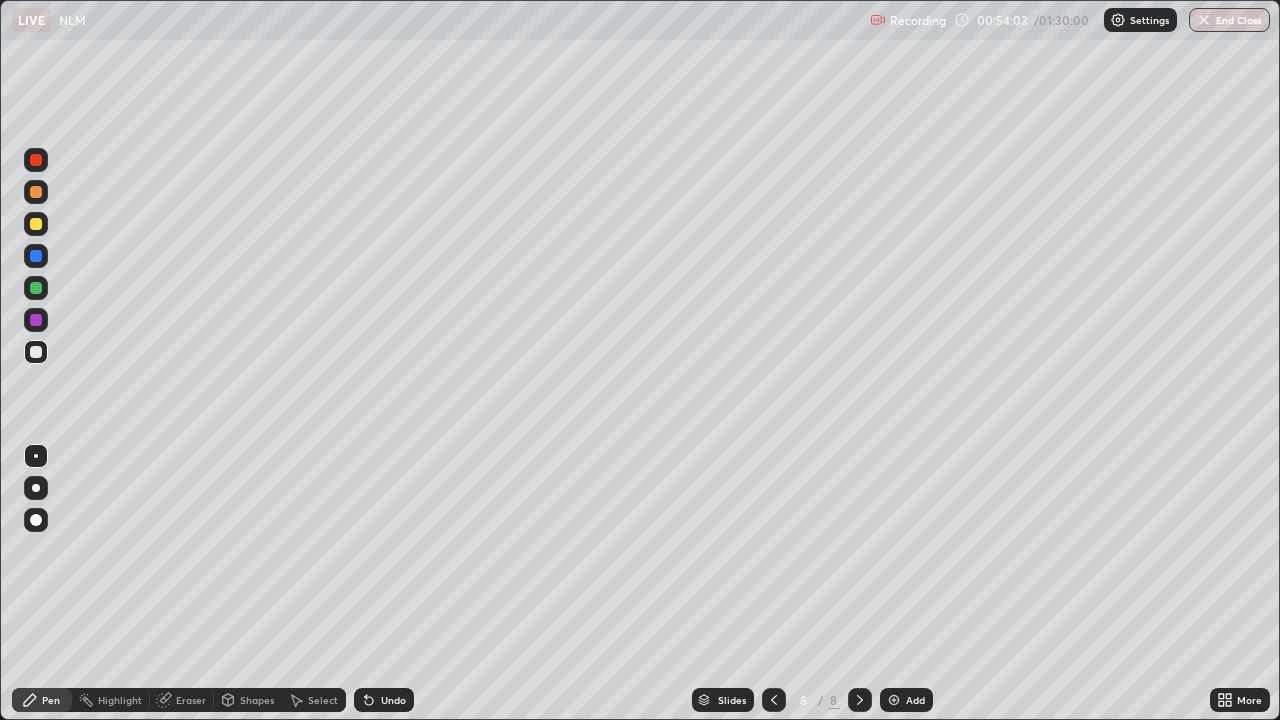 click 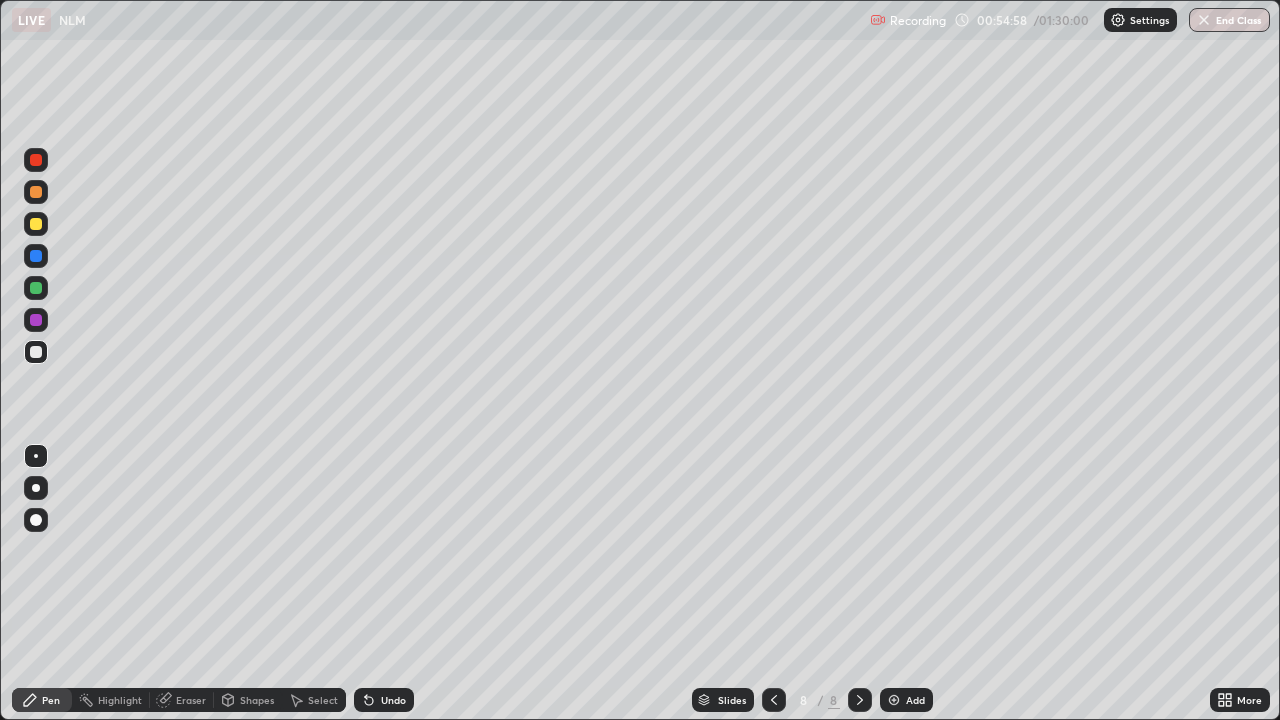 click on "Add" at bounding box center (906, 700) 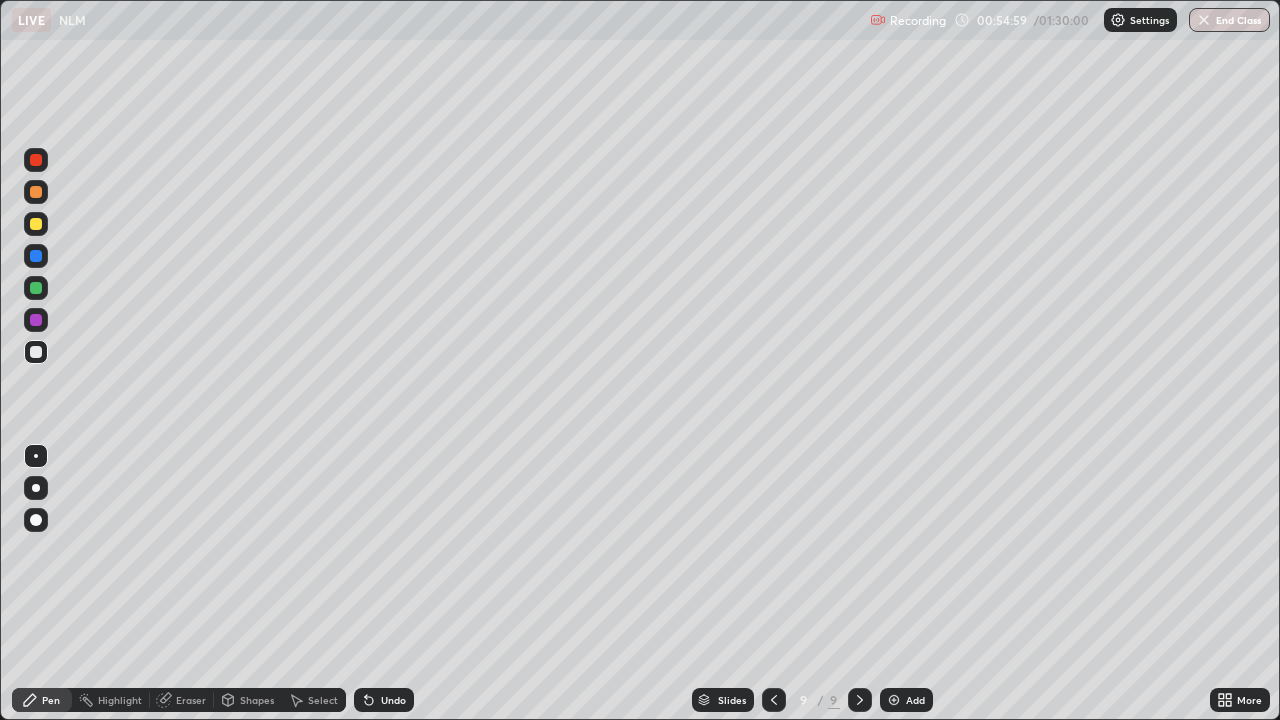 click at bounding box center (36, 224) 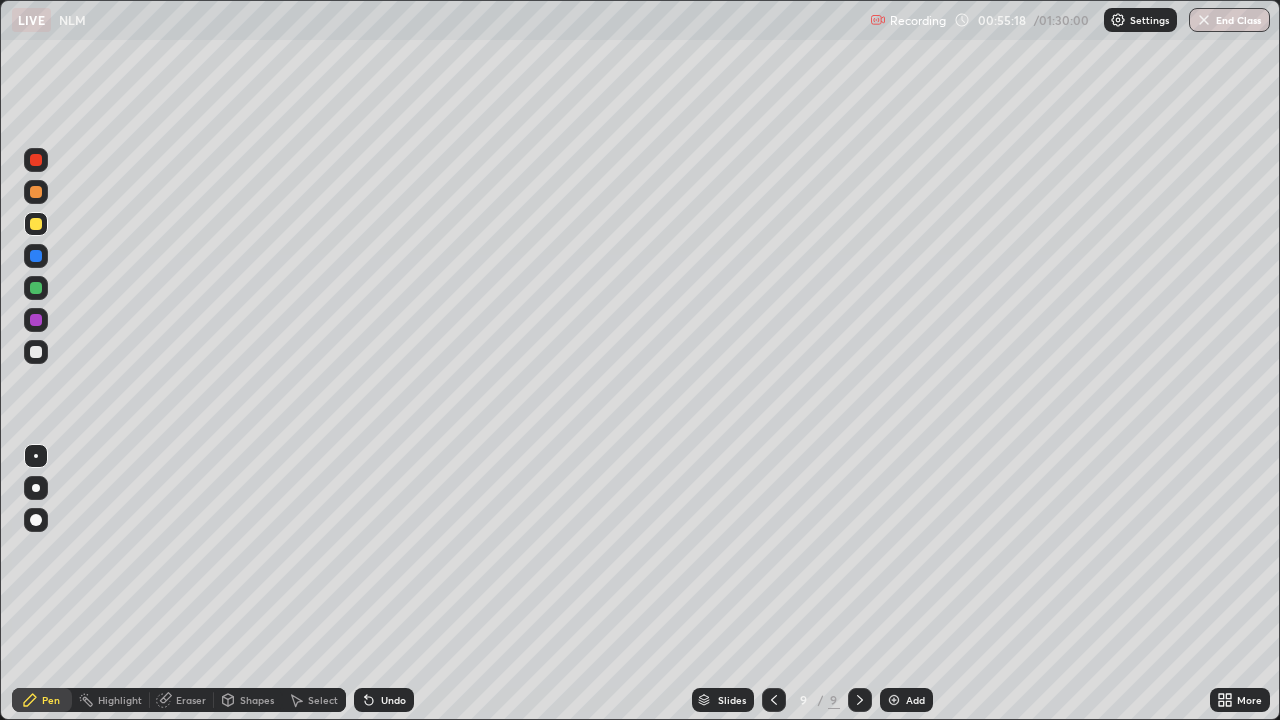 click on "Undo" at bounding box center [393, 700] 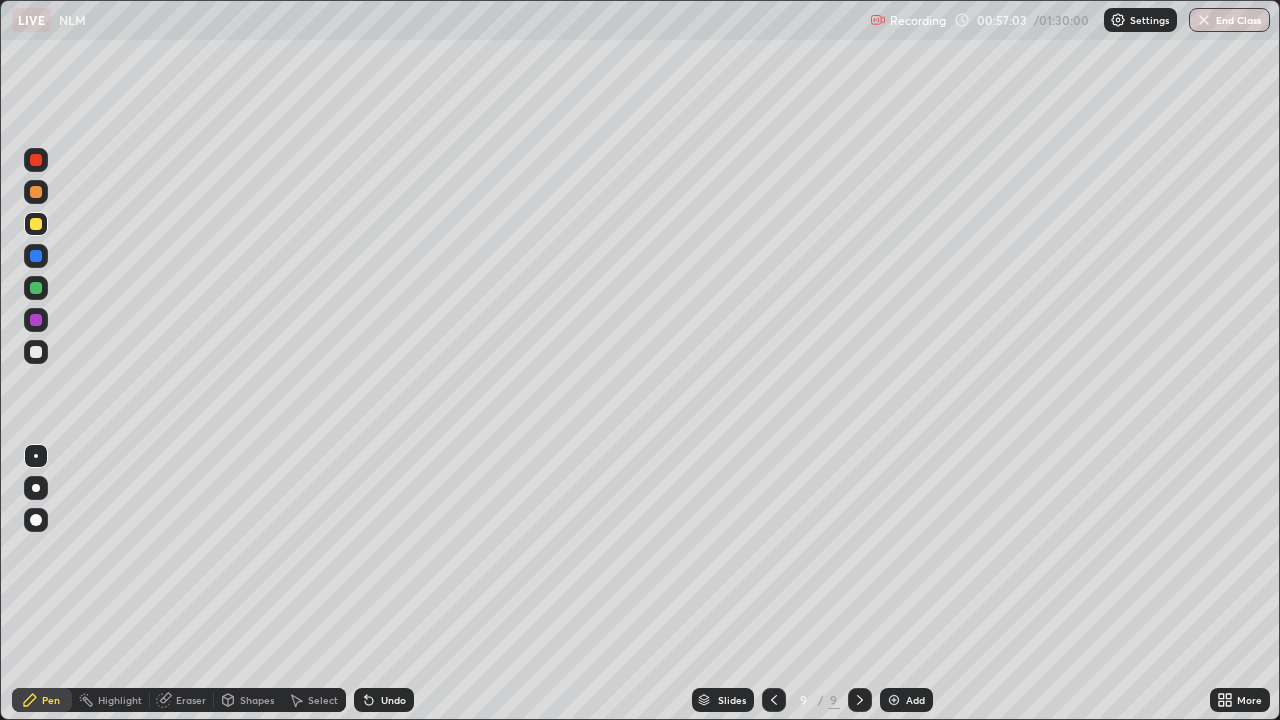 click at bounding box center [36, 288] 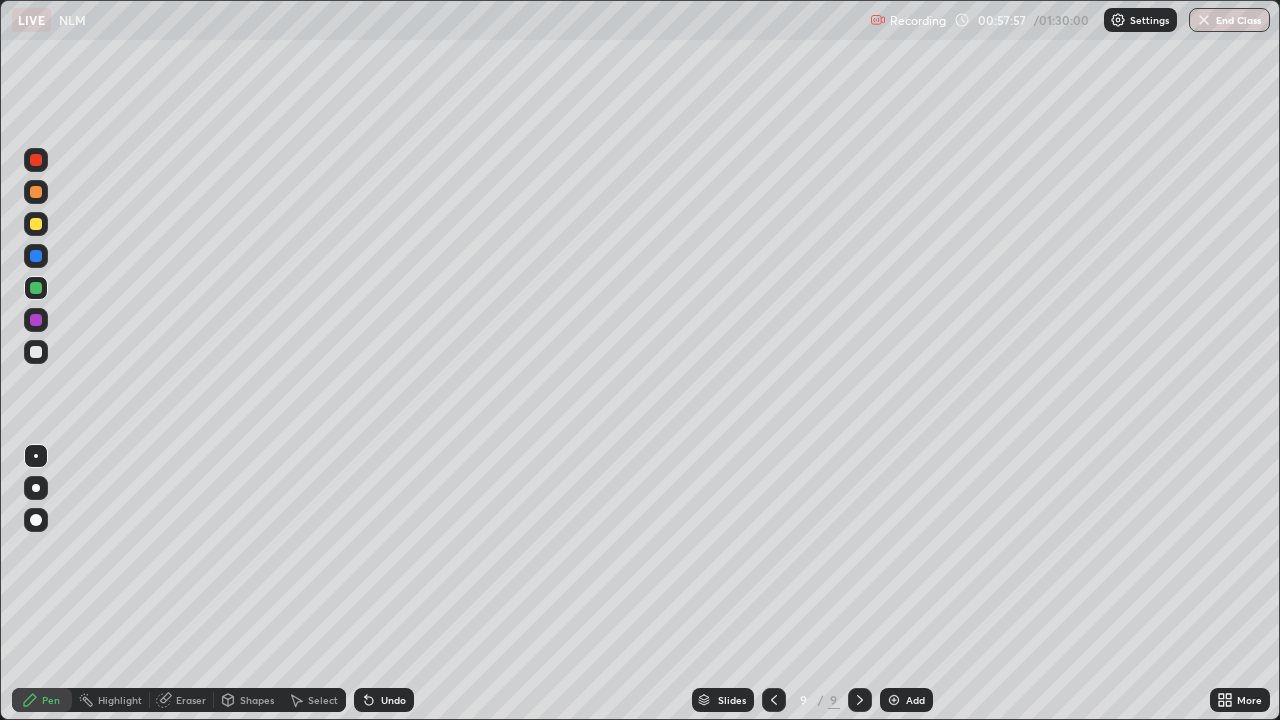 click on "Select" at bounding box center [314, 700] 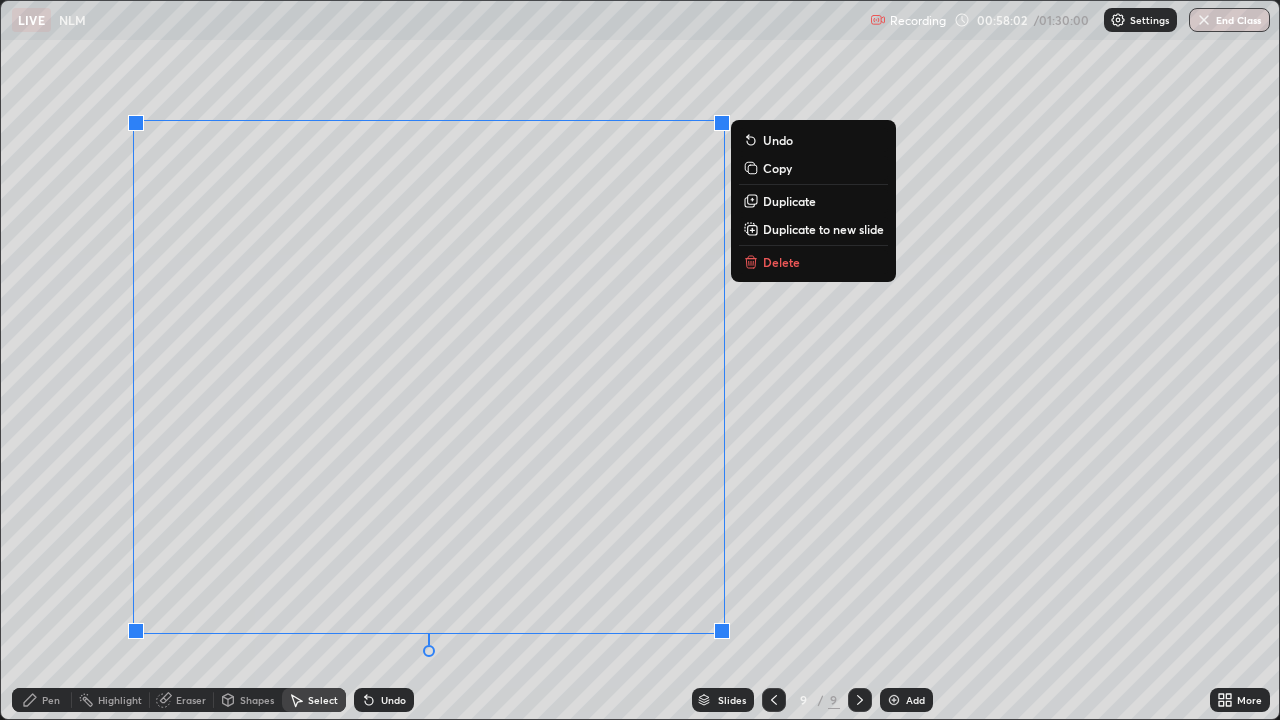 click on "Duplicate" at bounding box center [789, 201] 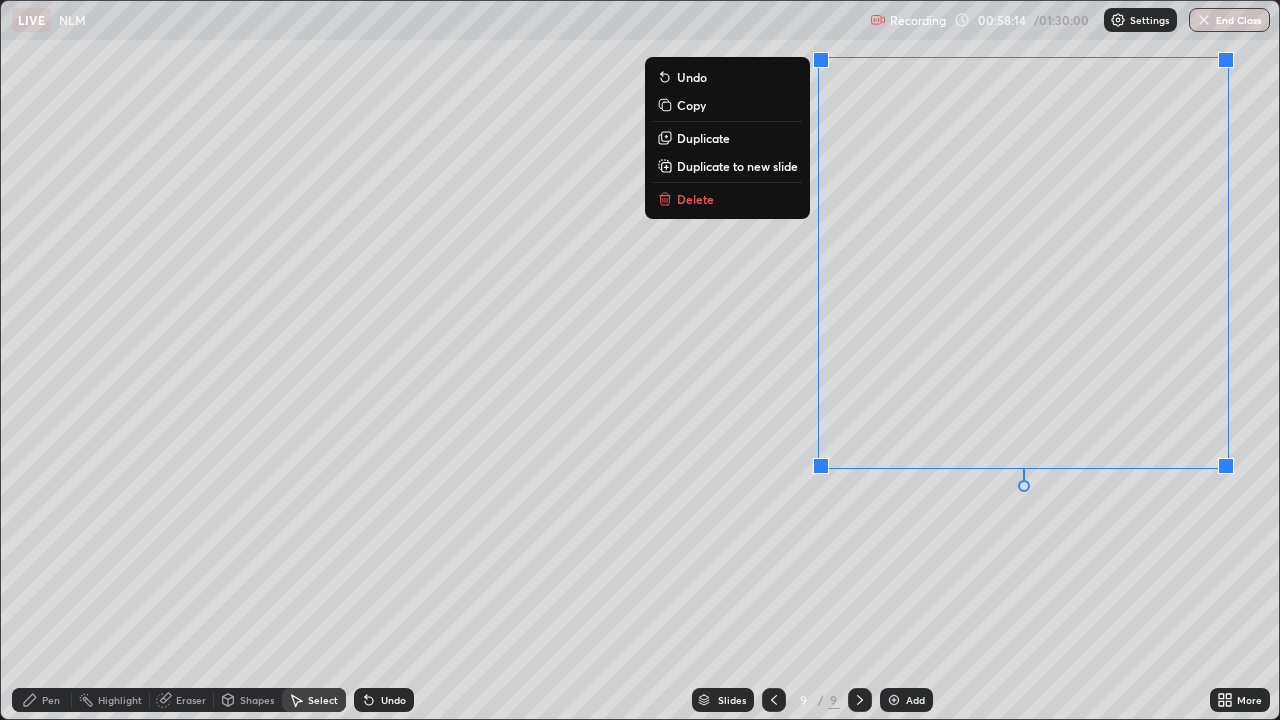 click on "Eraser" at bounding box center [191, 700] 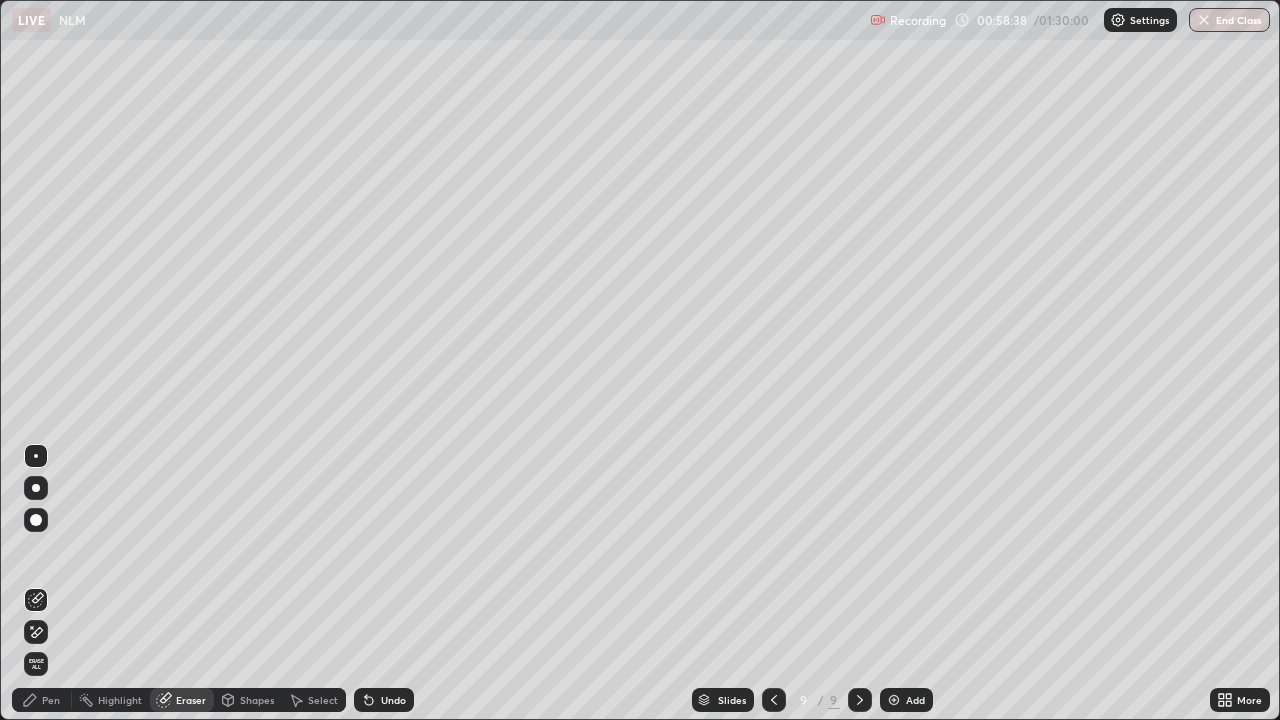 click on "Pen" at bounding box center (51, 700) 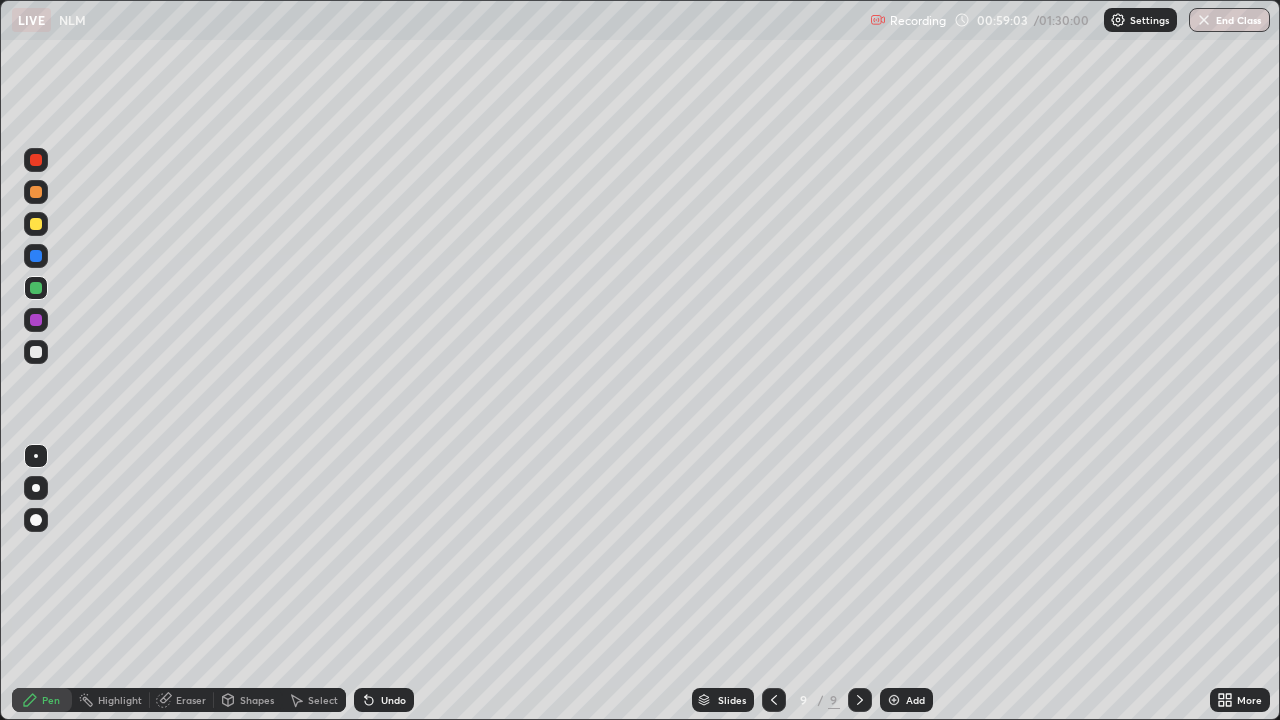 click on "Eraser" at bounding box center (191, 700) 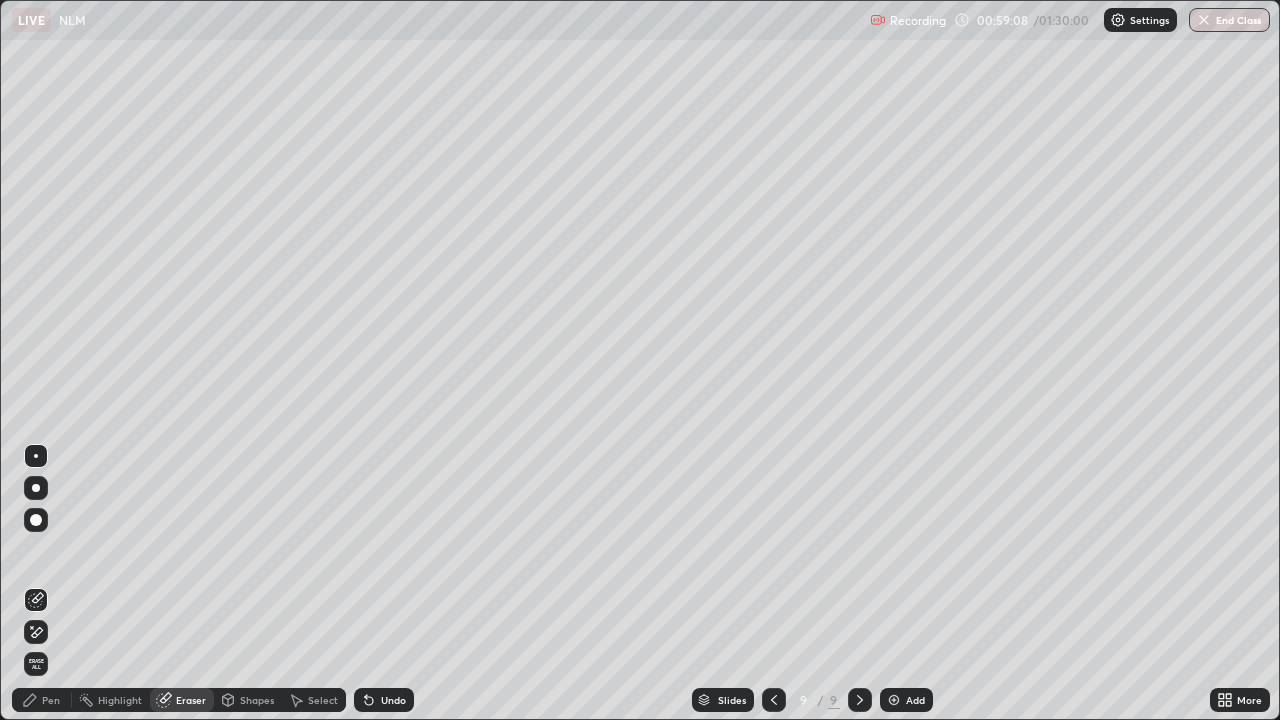 click on "Pen" at bounding box center [42, 700] 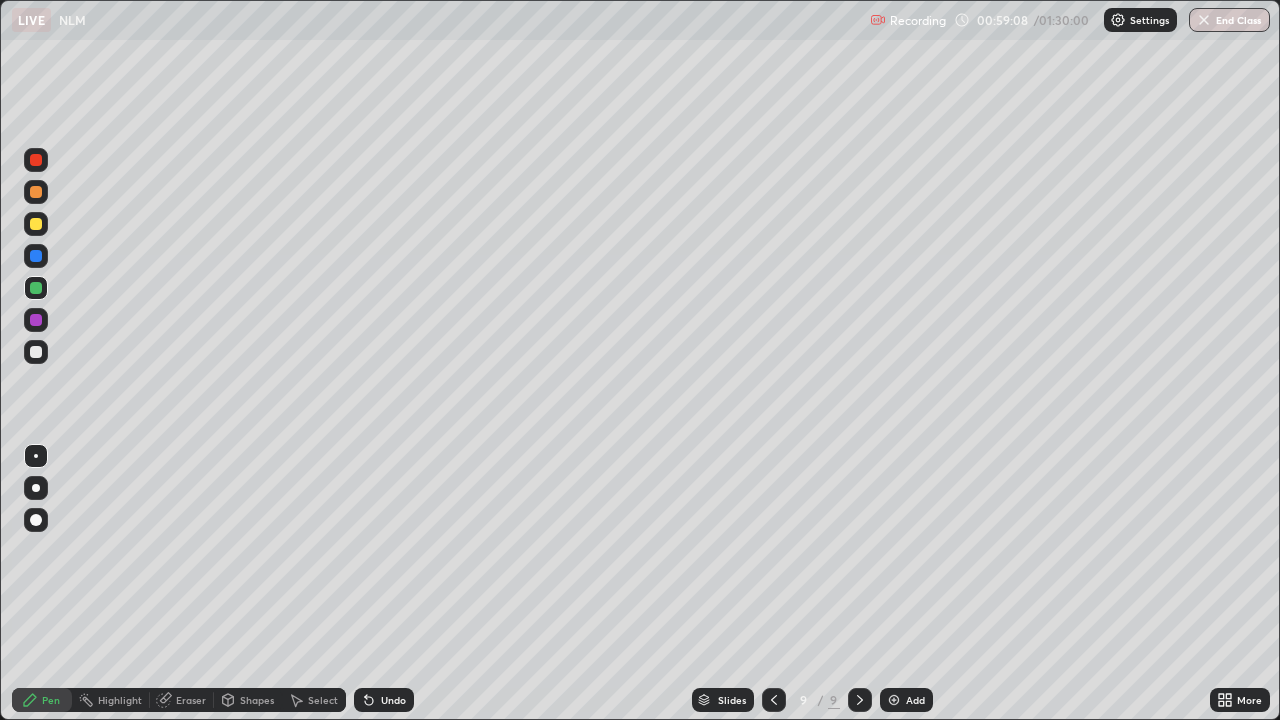 click at bounding box center [36, 224] 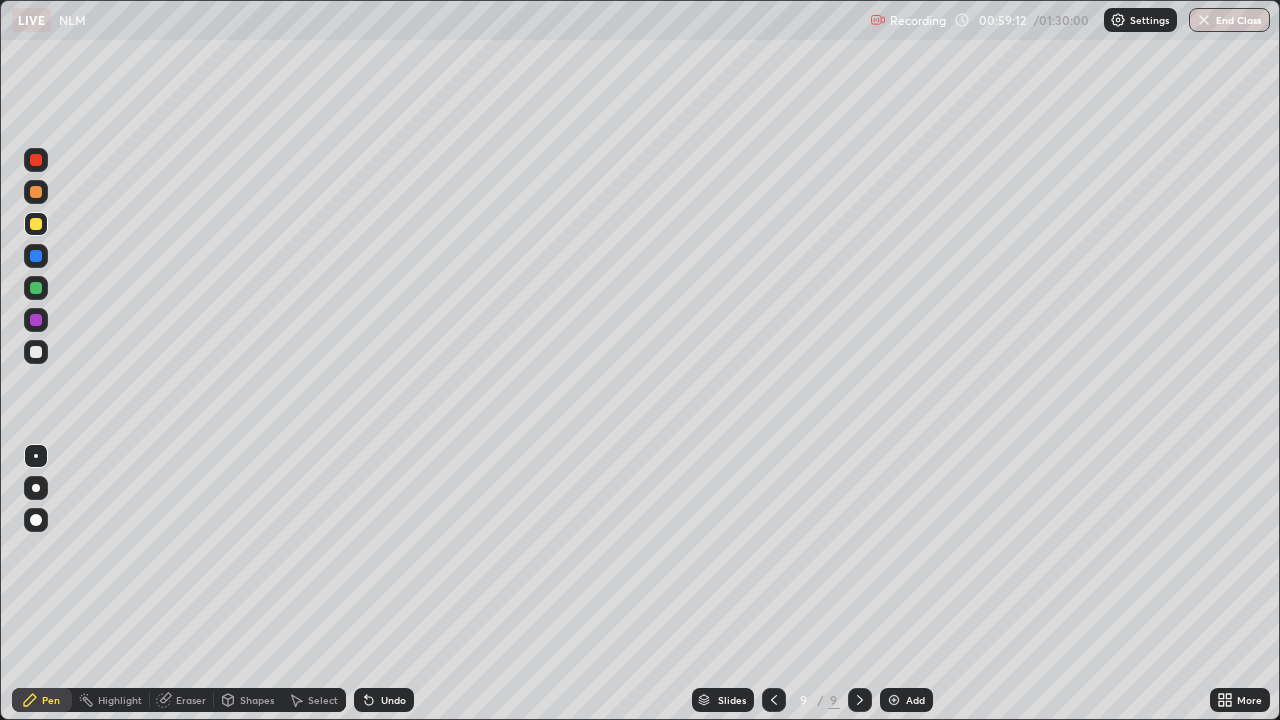 click at bounding box center [36, 320] 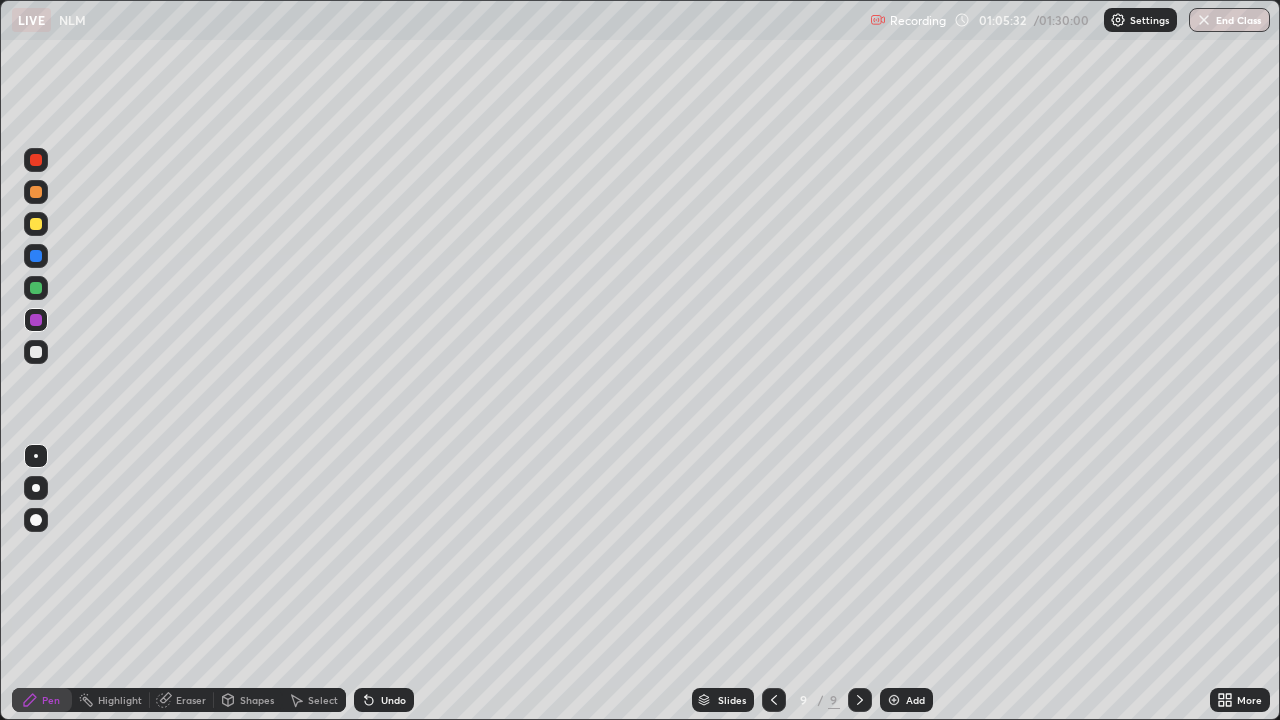 click on "Add" at bounding box center (915, 700) 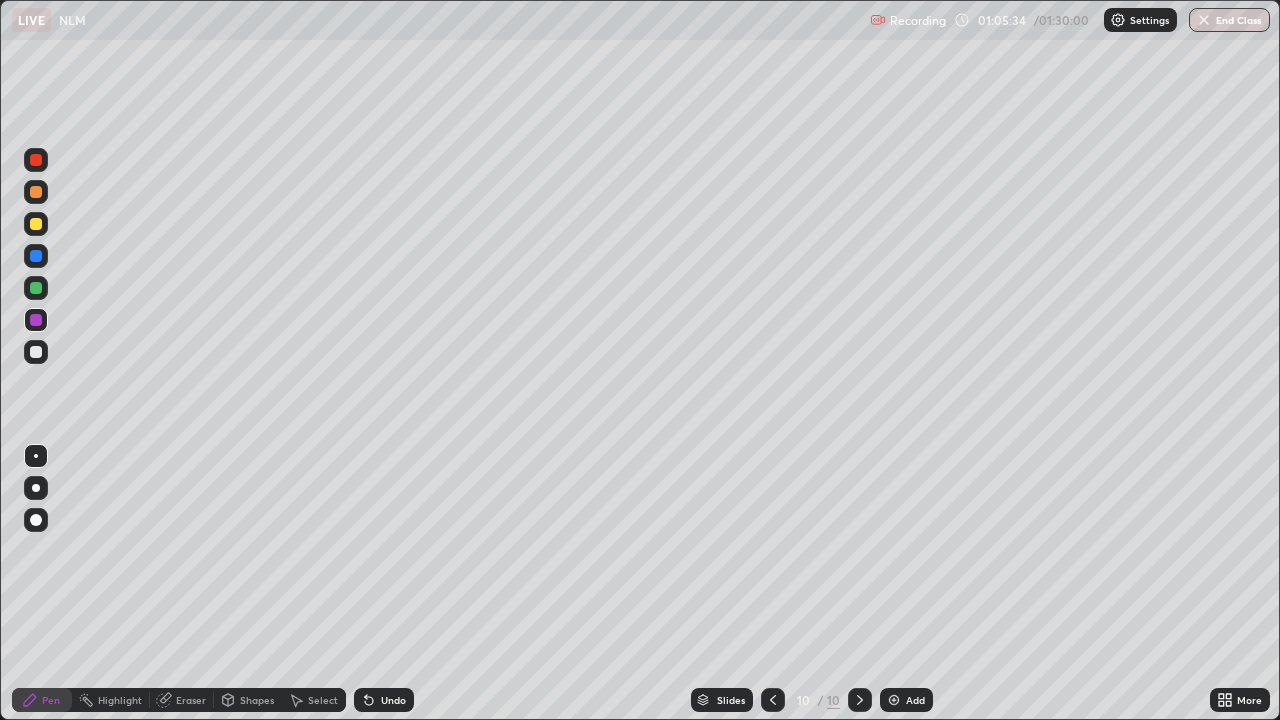 click at bounding box center (36, 224) 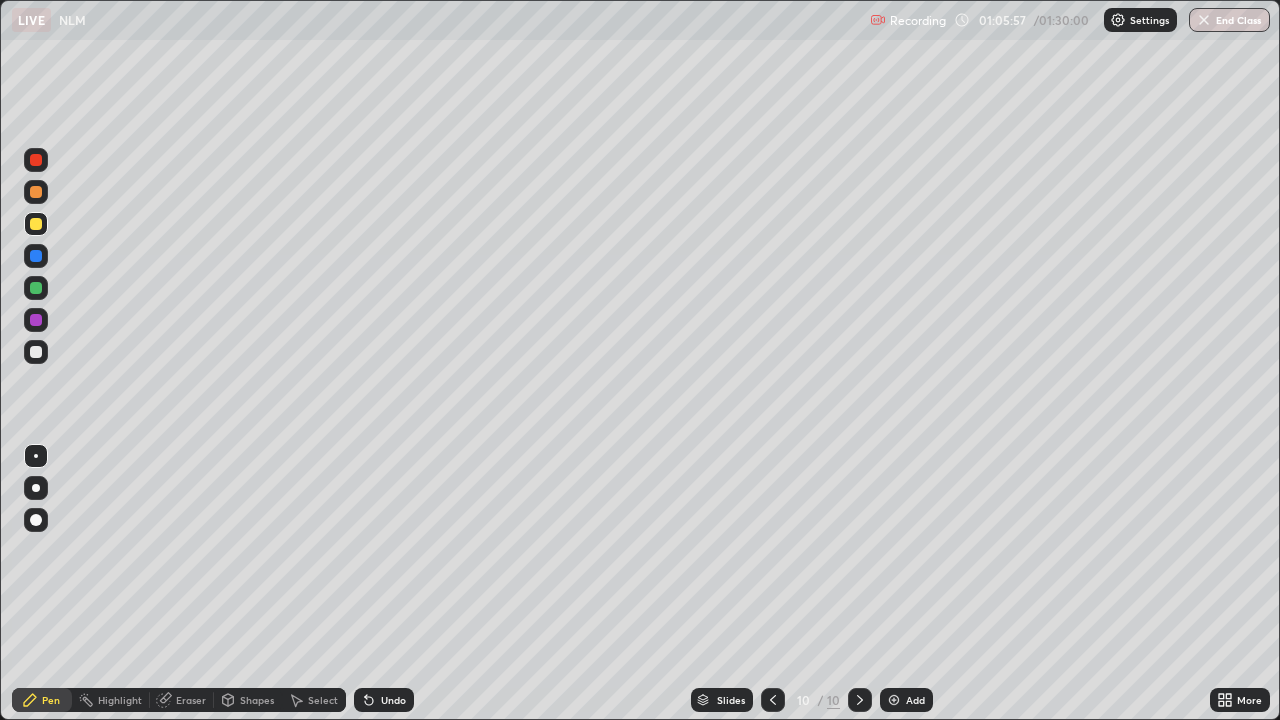 click on "Eraser" at bounding box center (182, 700) 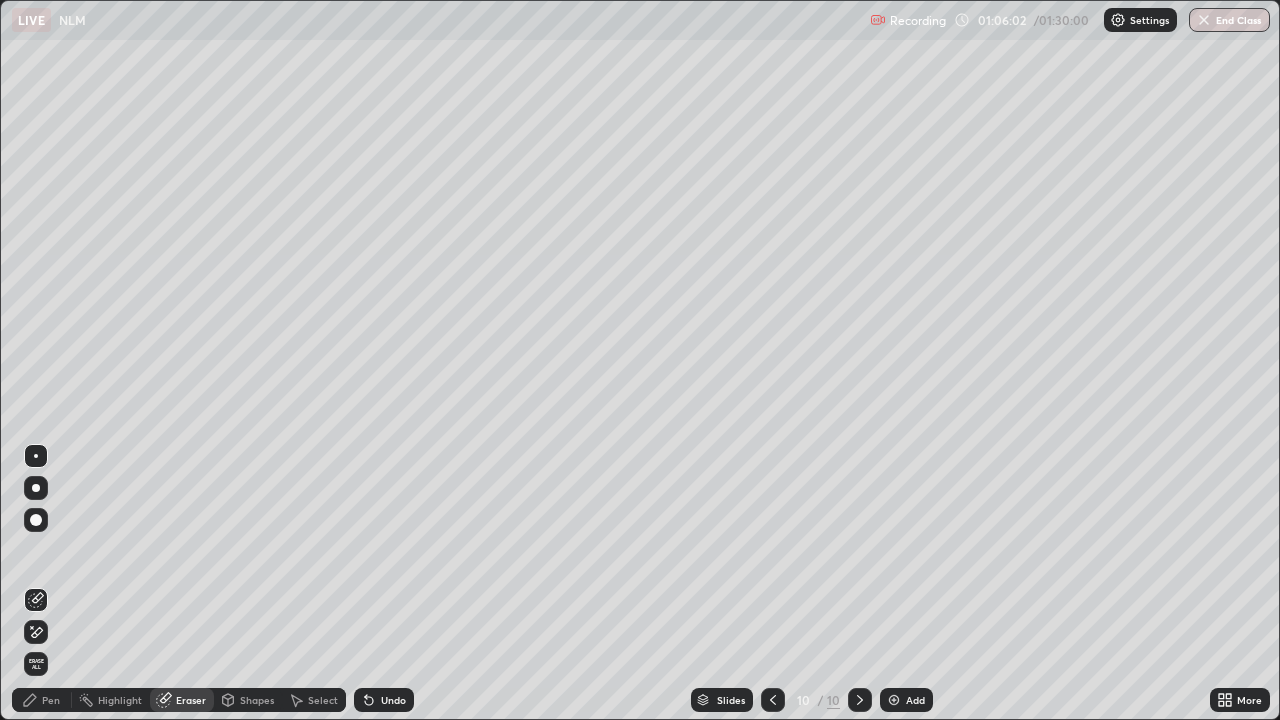 click on "Pen" at bounding box center [51, 700] 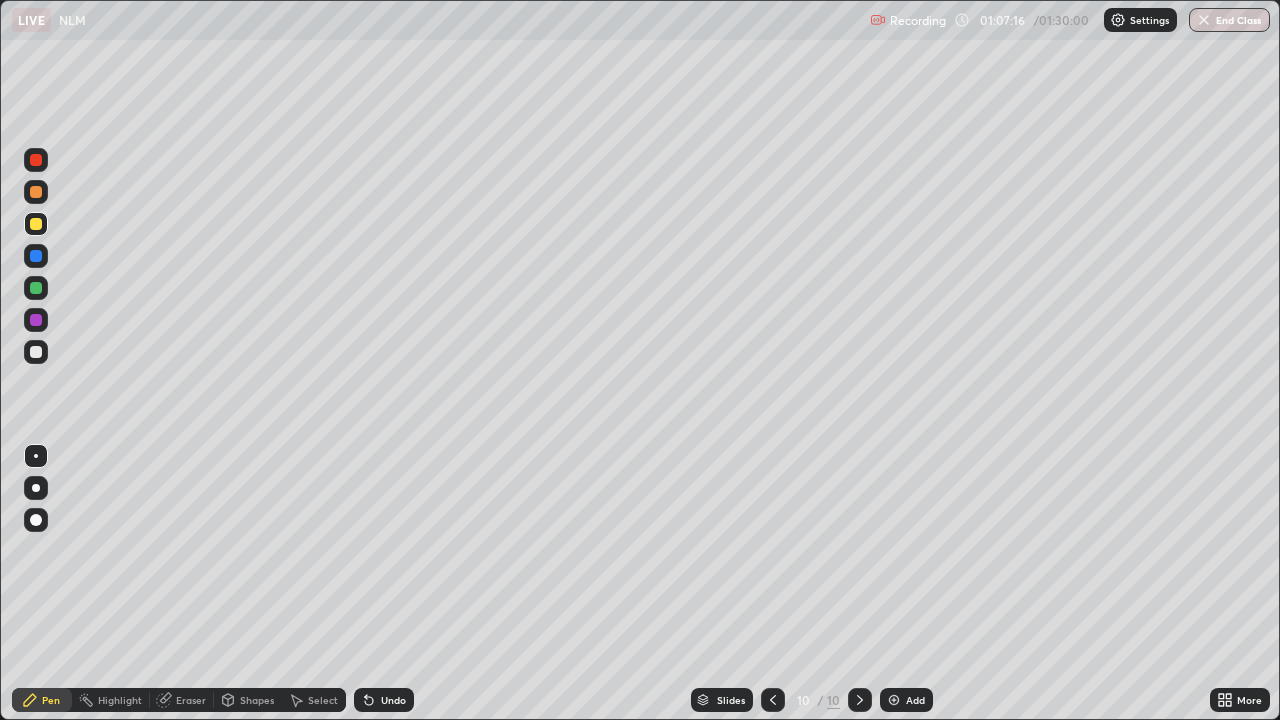 click at bounding box center (36, 352) 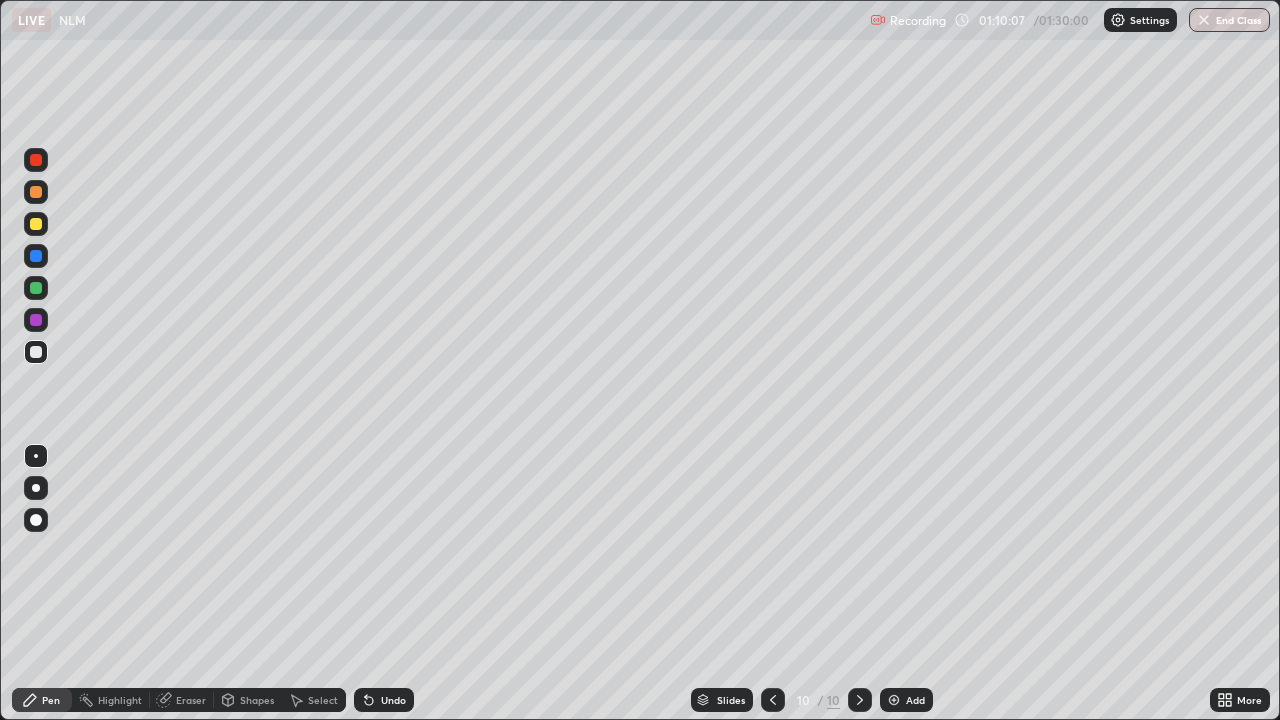 click at bounding box center (36, 224) 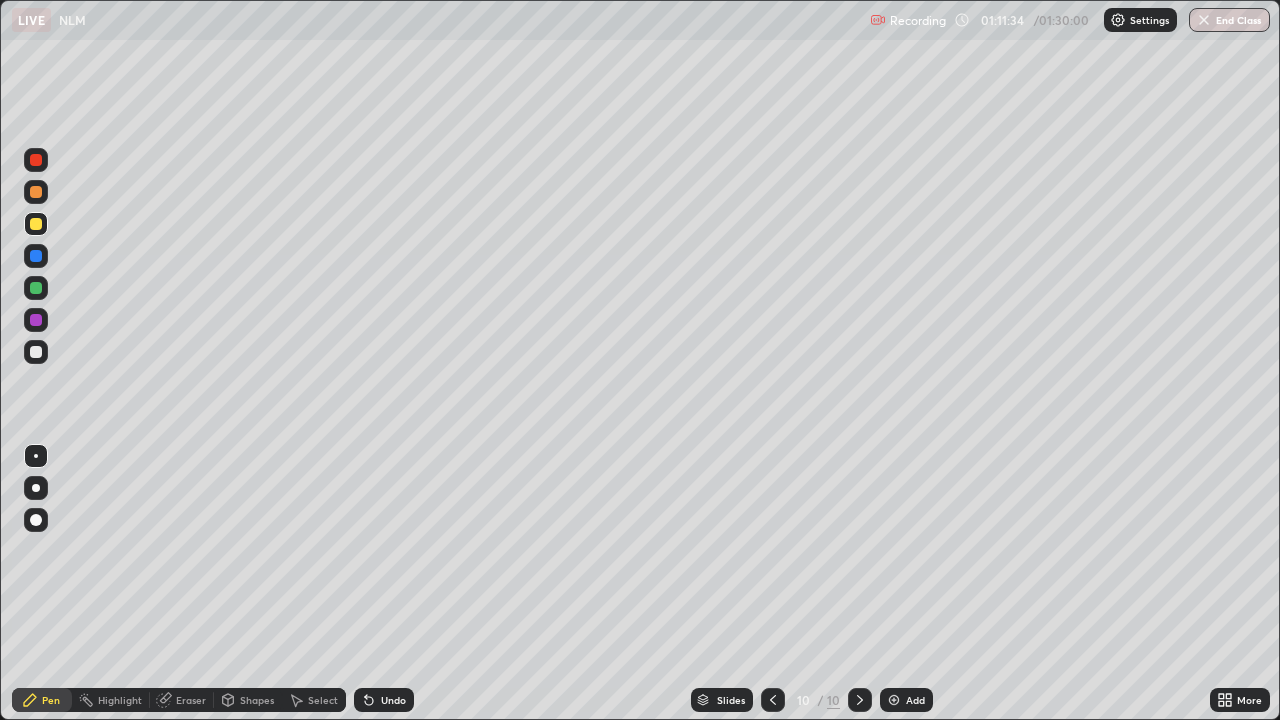 click on "Undo" at bounding box center [393, 700] 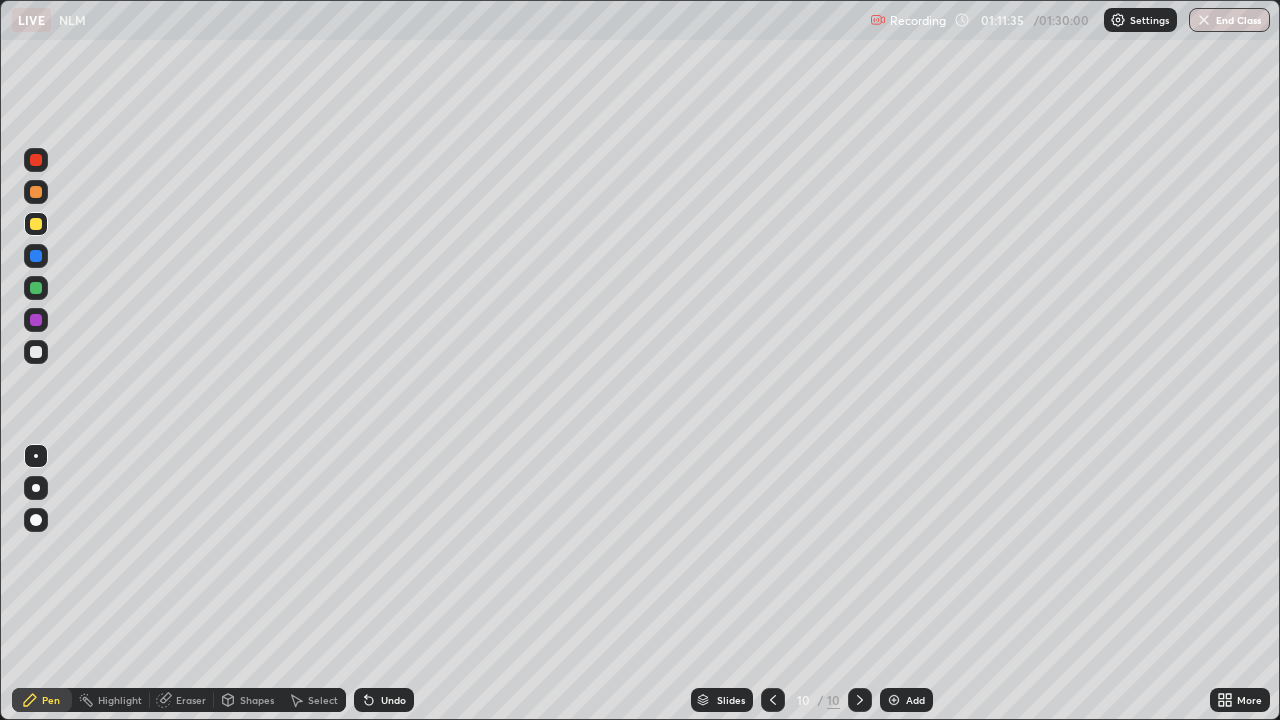 click on "Undo" at bounding box center (393, 700) 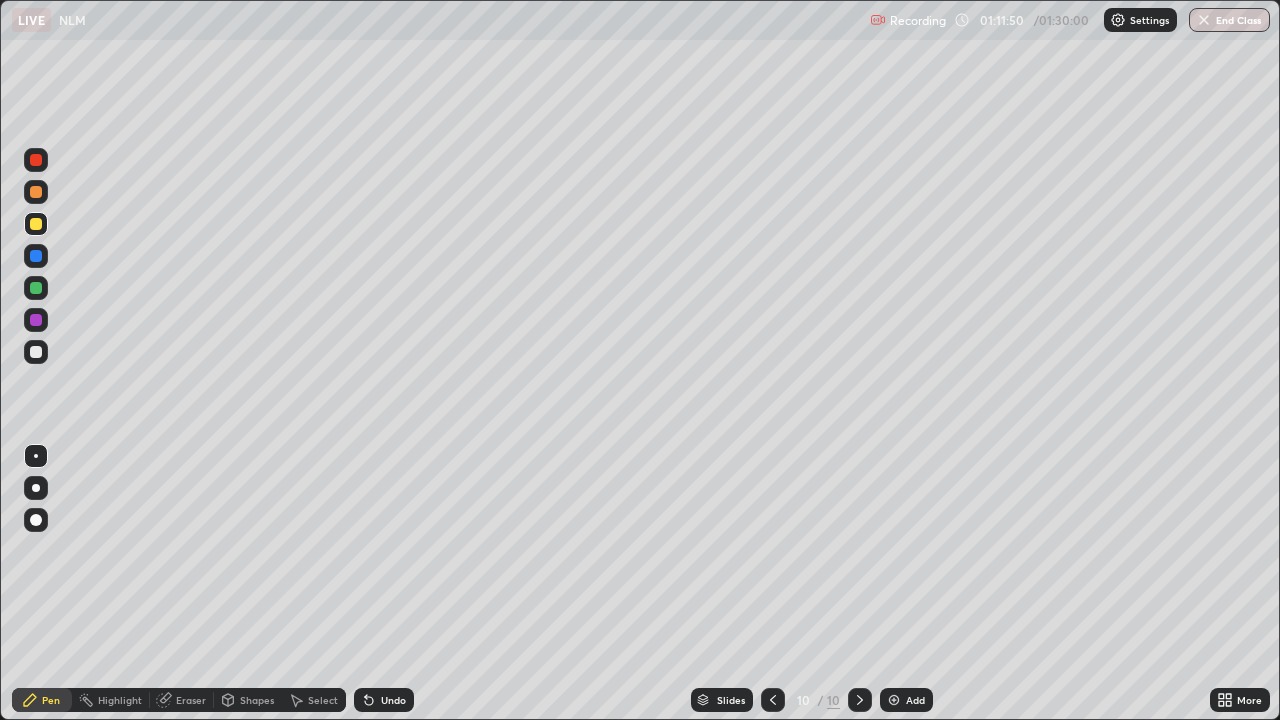 click on "Eraser" at bounding box center [191, 700] 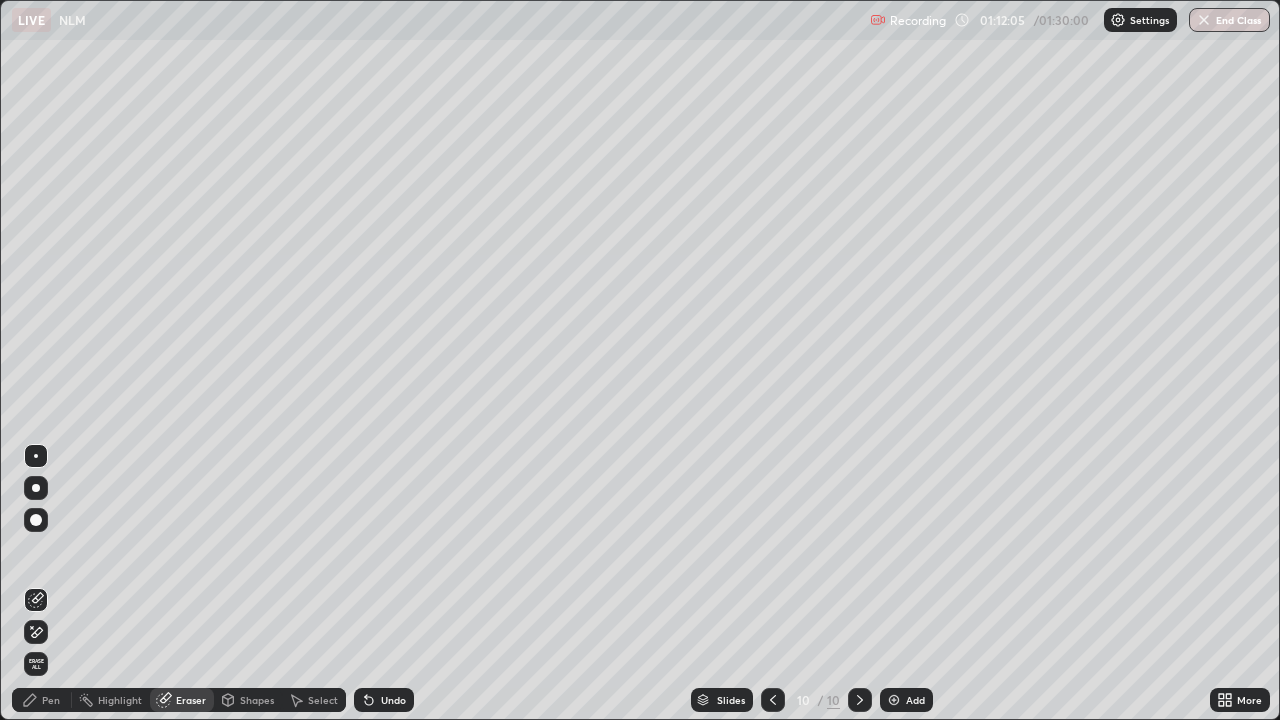 click on "Undo" at bounding box center (393, 700) 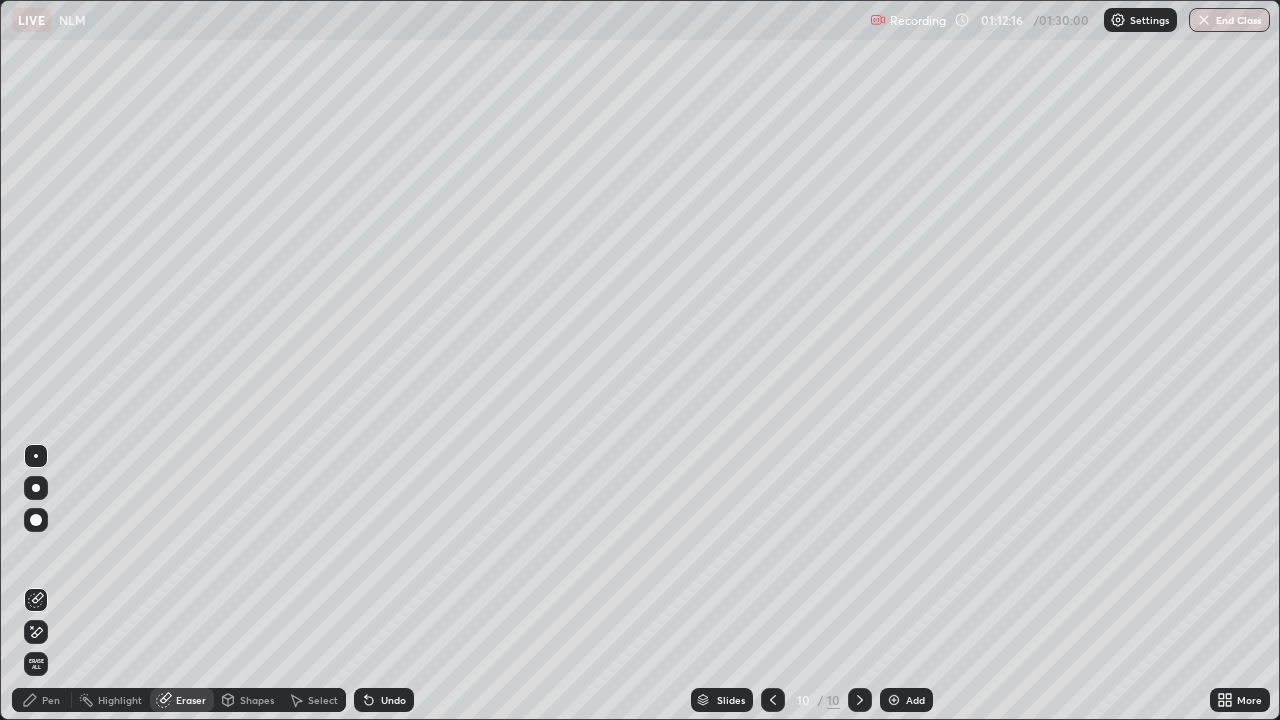 click on "Pen" at bounding box center (51, 700) 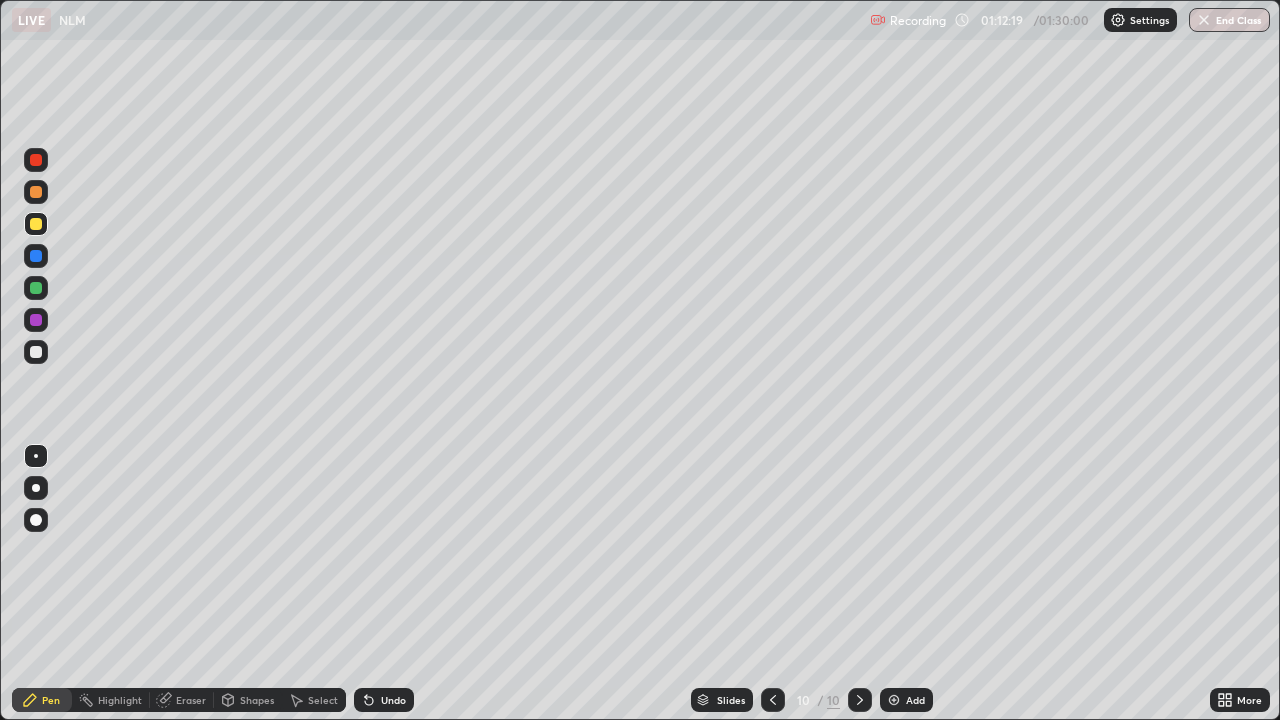 click on "Eraser" at bounding box center (191, 700) 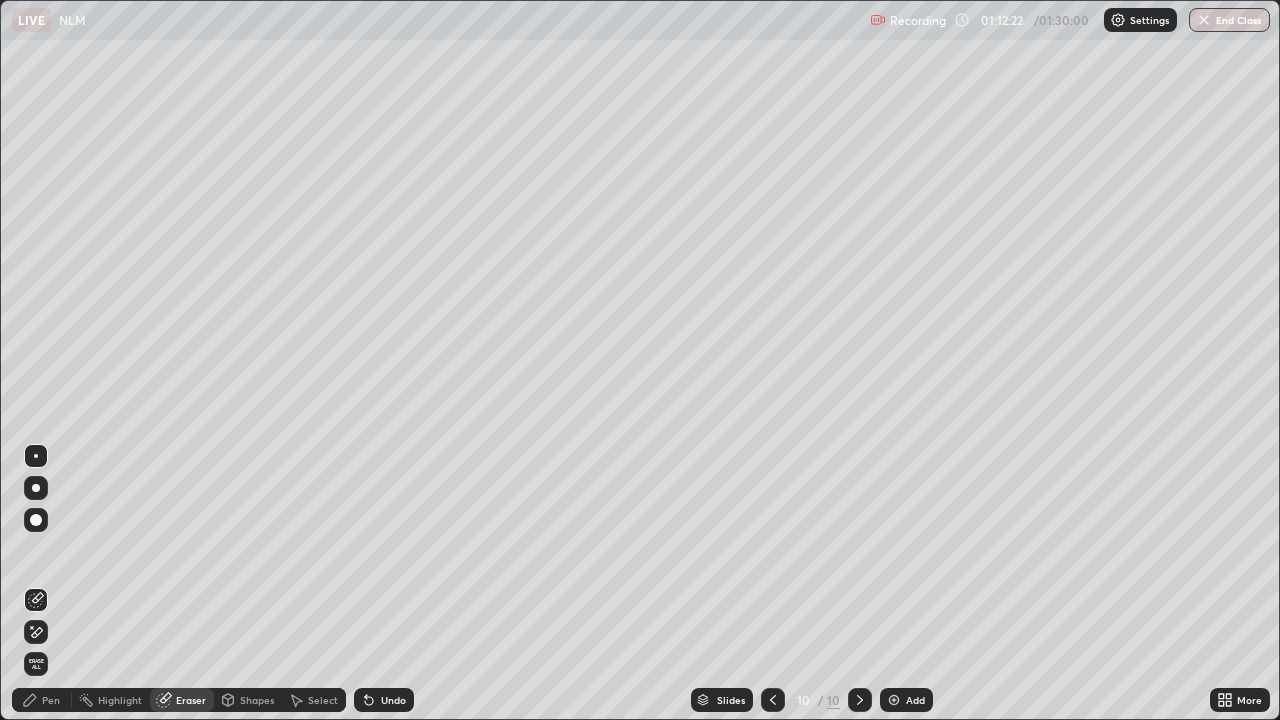 click on "Pen" at bounding box center (51, 700) 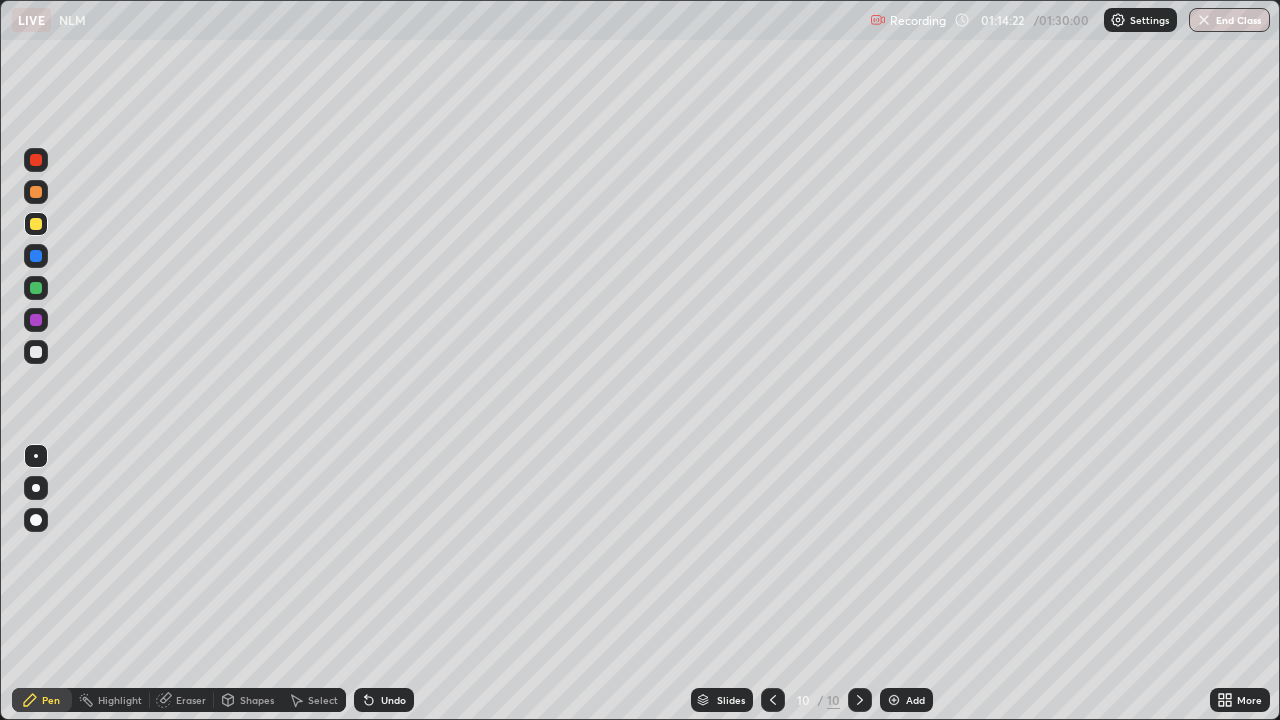 click on "Add" at bounding box center (915, 700) 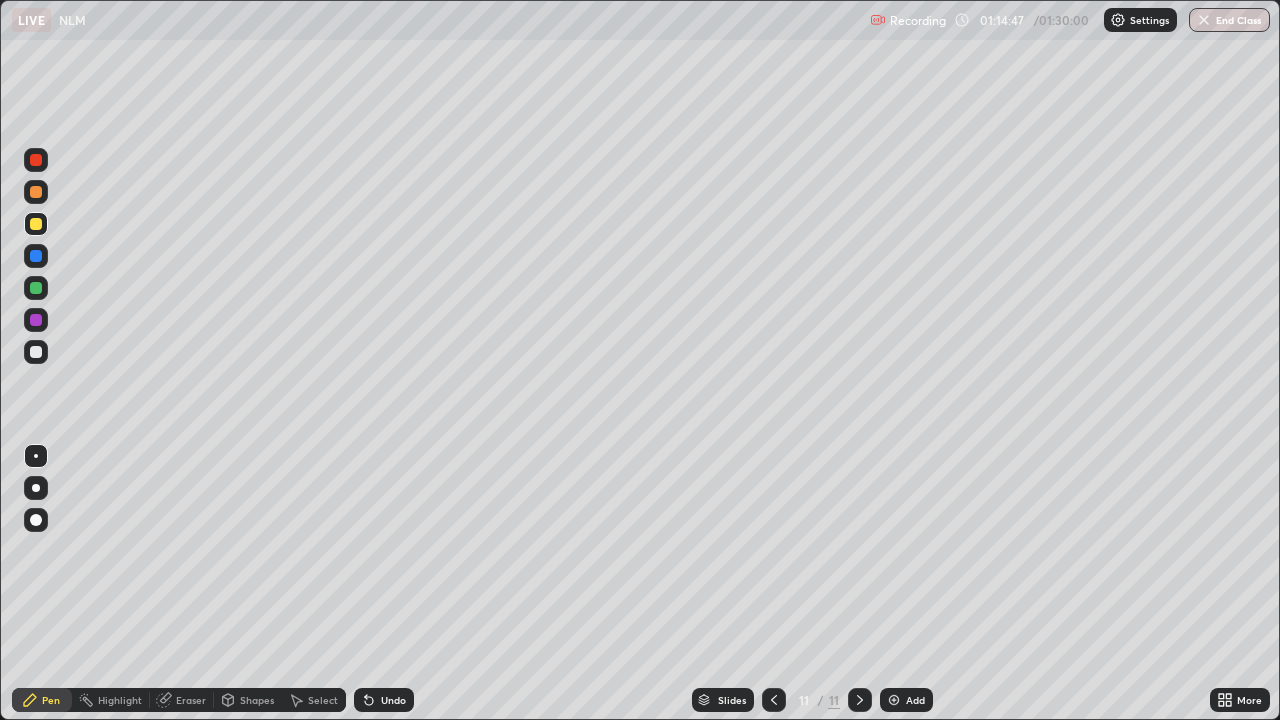 click at bounding box center (36, 224) 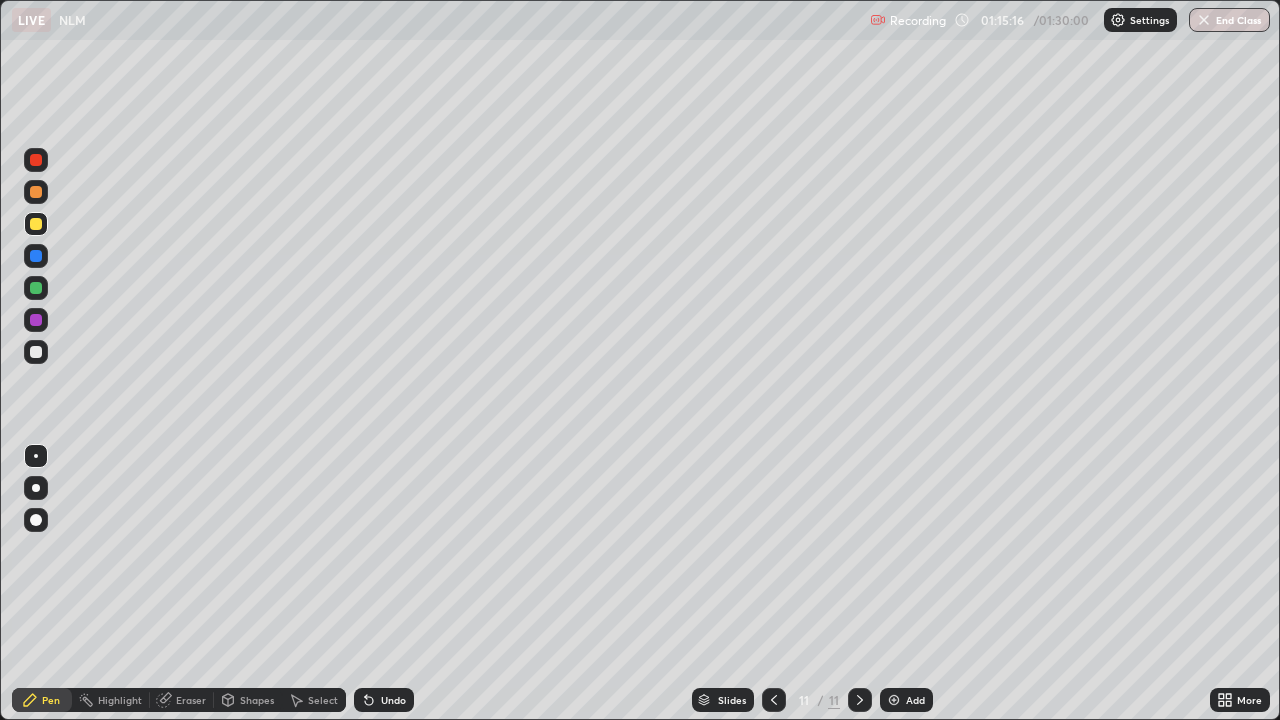 click on "Undo" at bounding box center [393, 700] 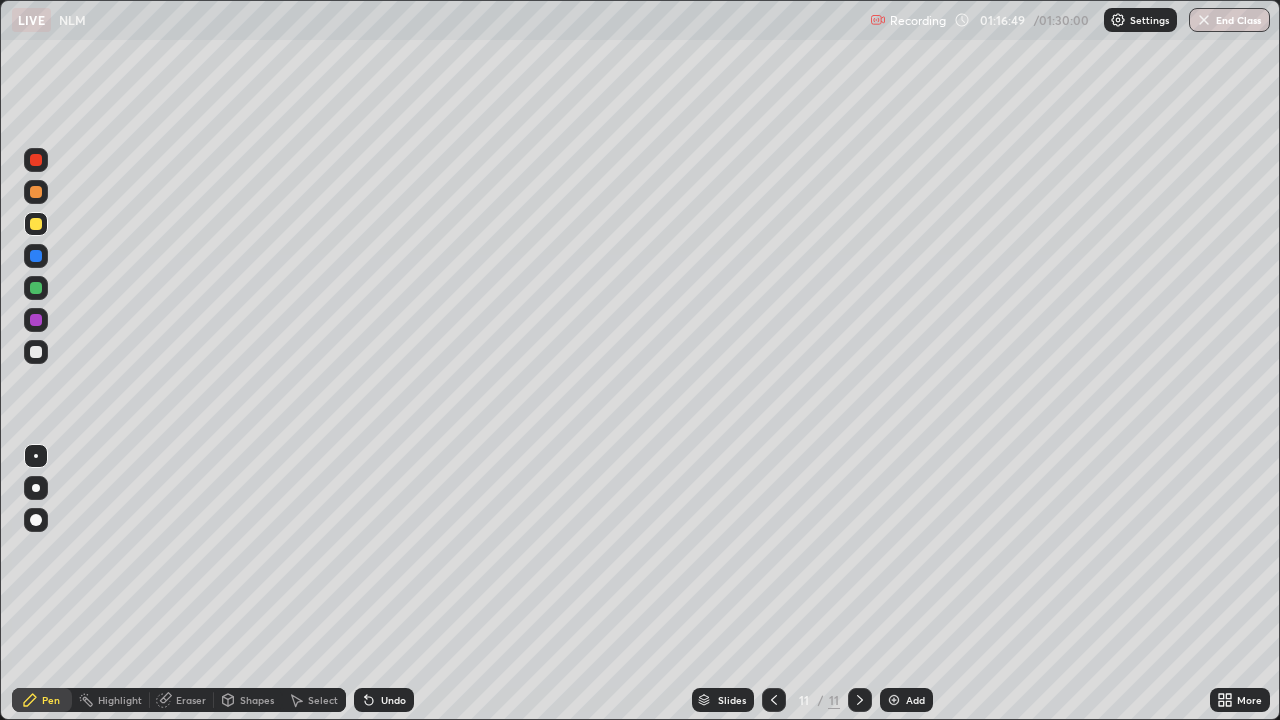 click at bounding box center [36, 352] 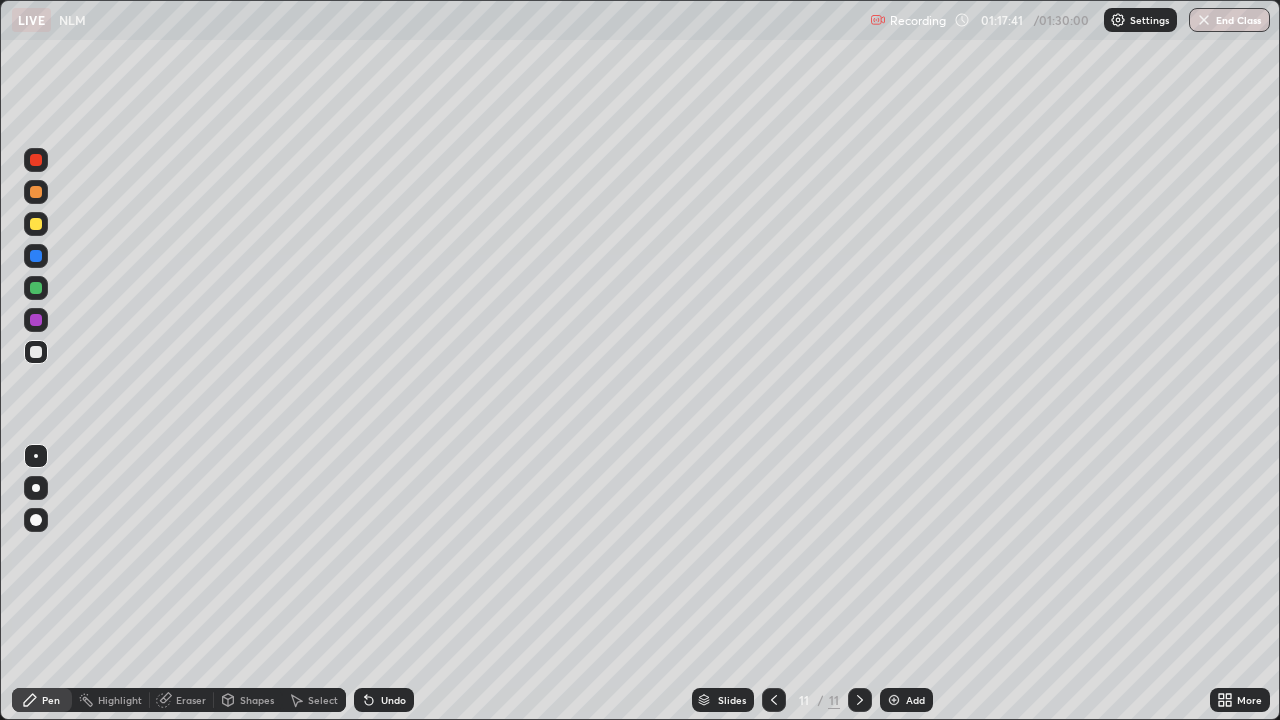 click on "Undo" at bounding box center [393, 700] 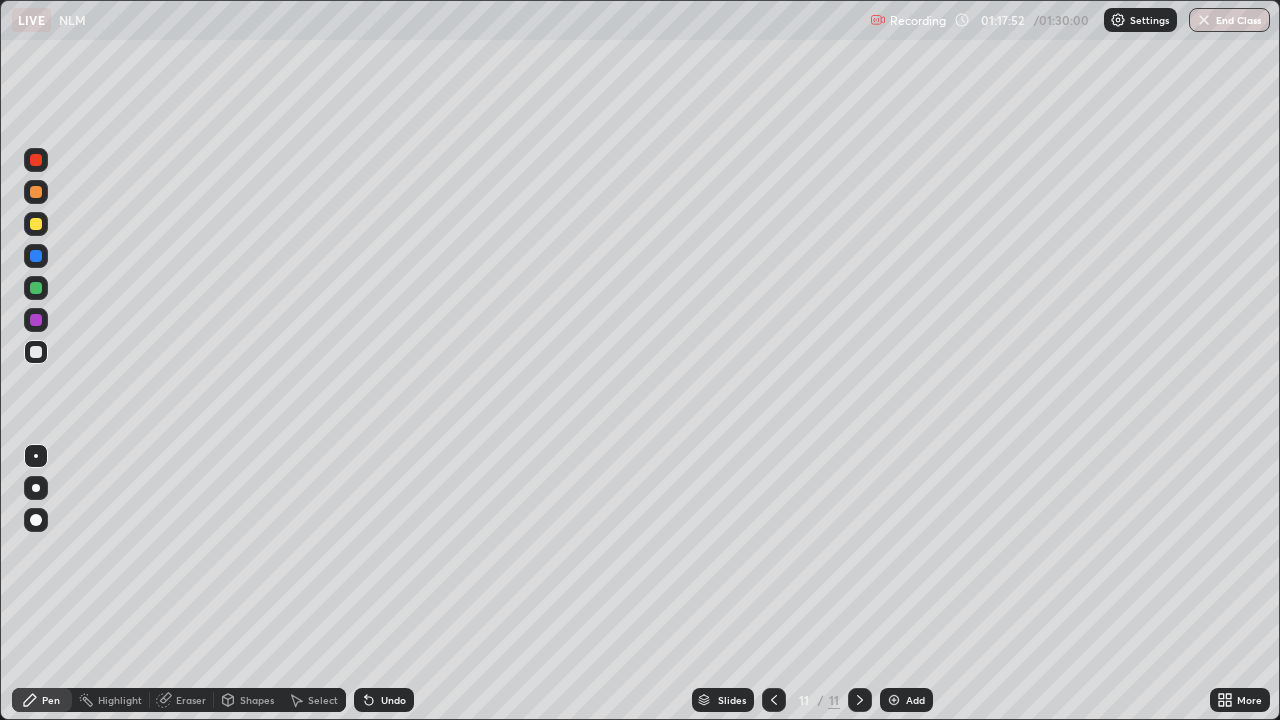 click on "Eraser" at bounding box center [191, 700] 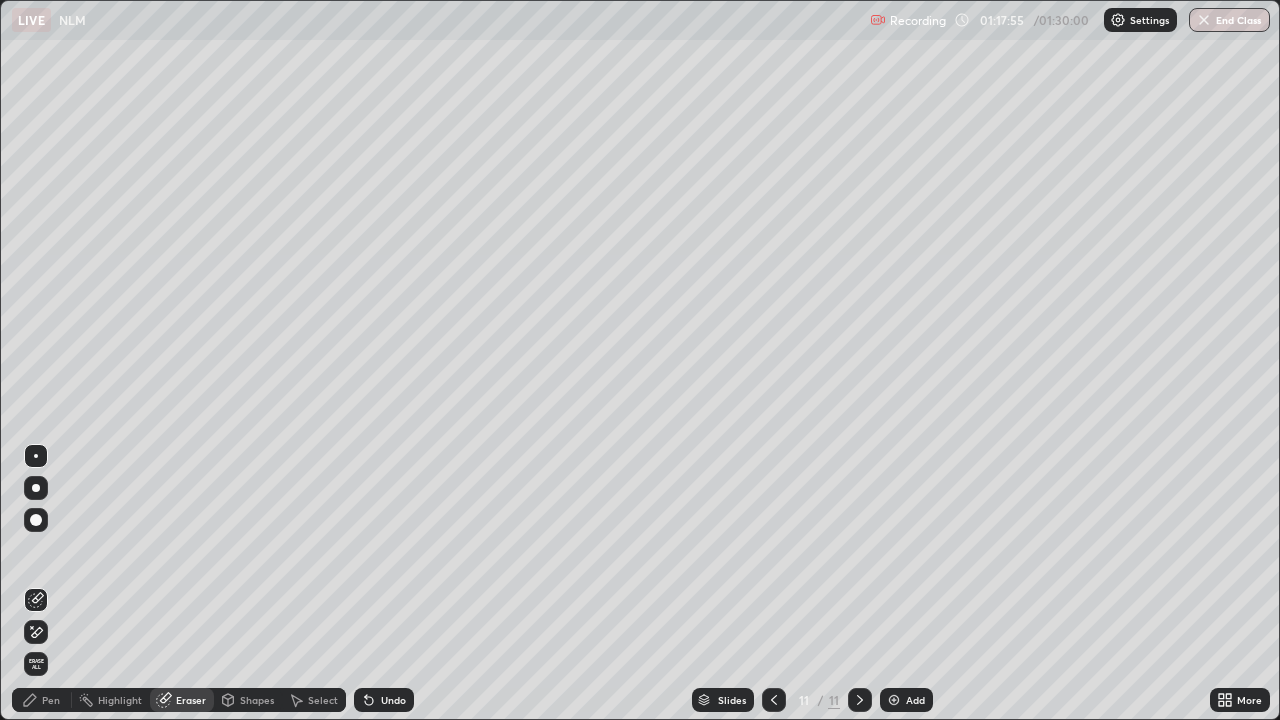 click on "Pen" at bounding box center [51, 700] 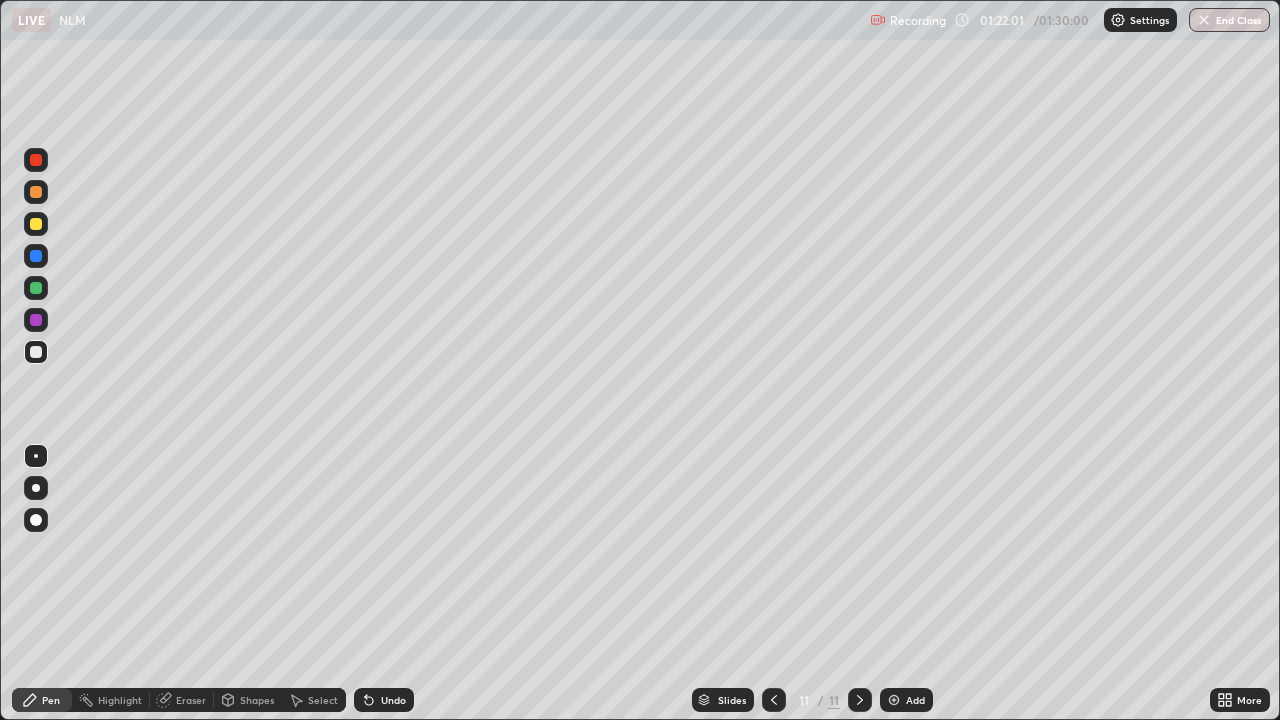 click on "Add" at bounding box center [915, 700] 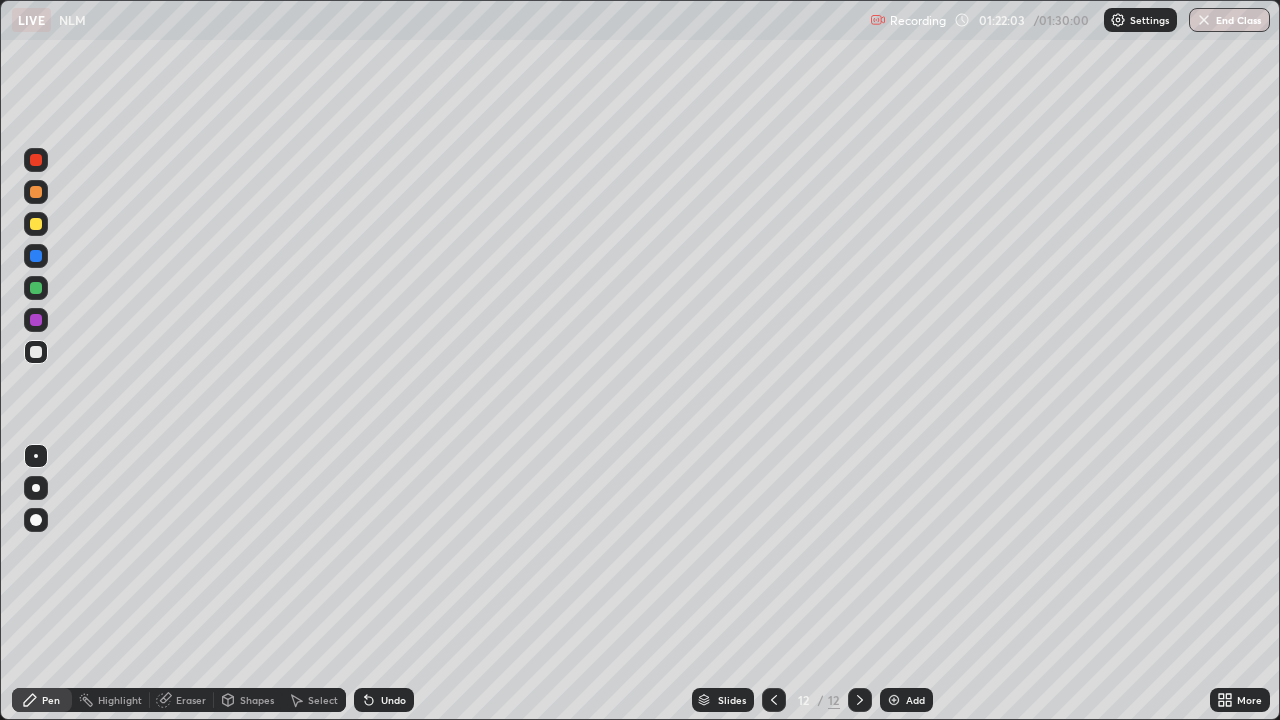 click at bounding box center [36, 224] 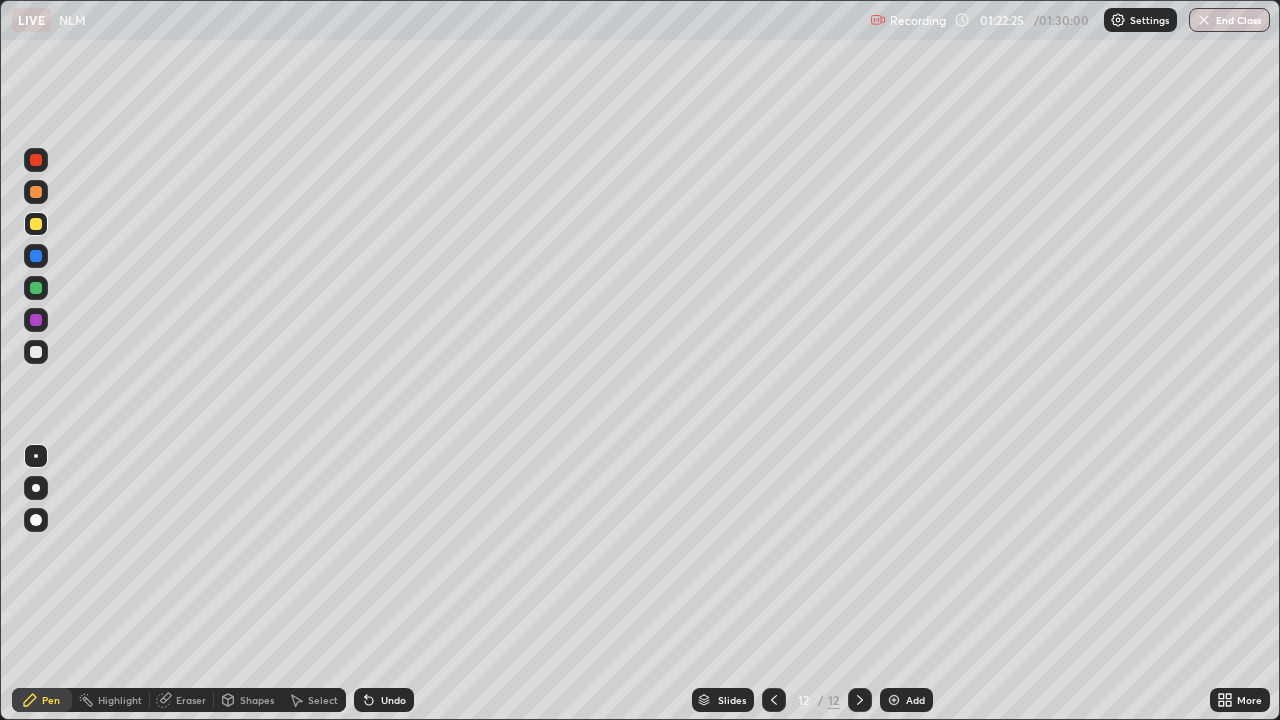 click on "Shapes" at bounding box center (257, 700) 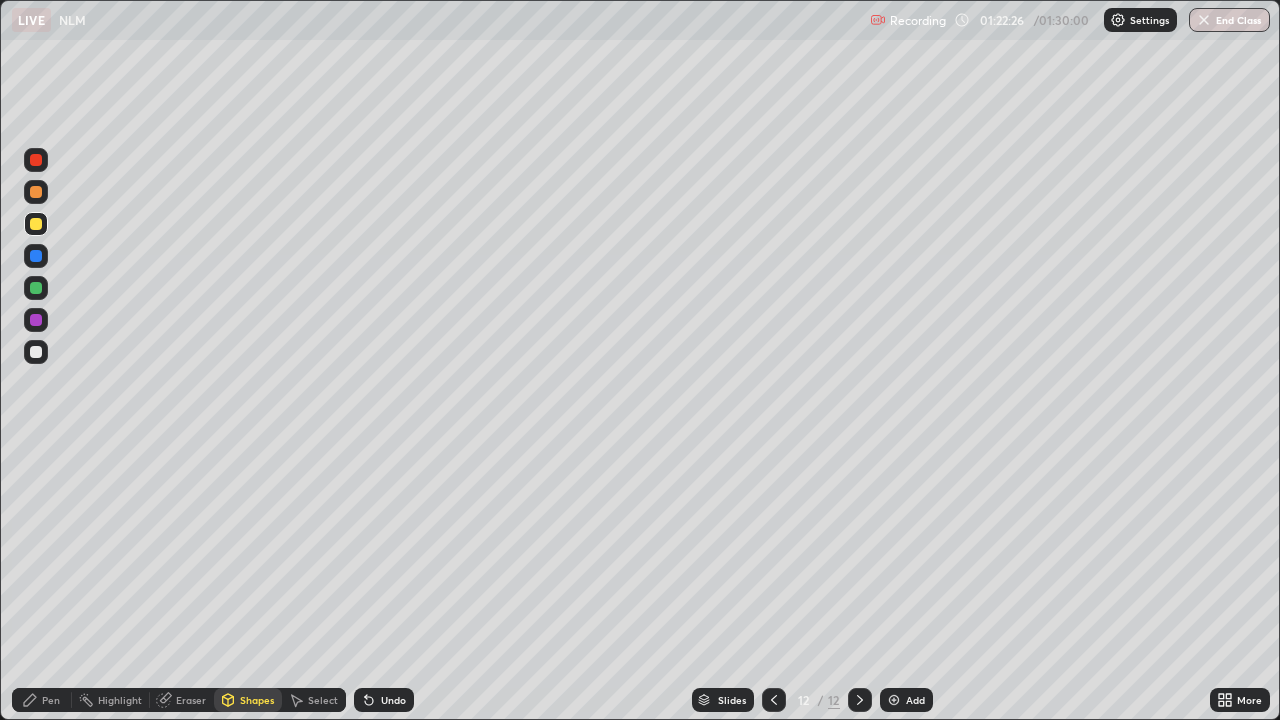 click on "Select" at bounding box center [323, 700] 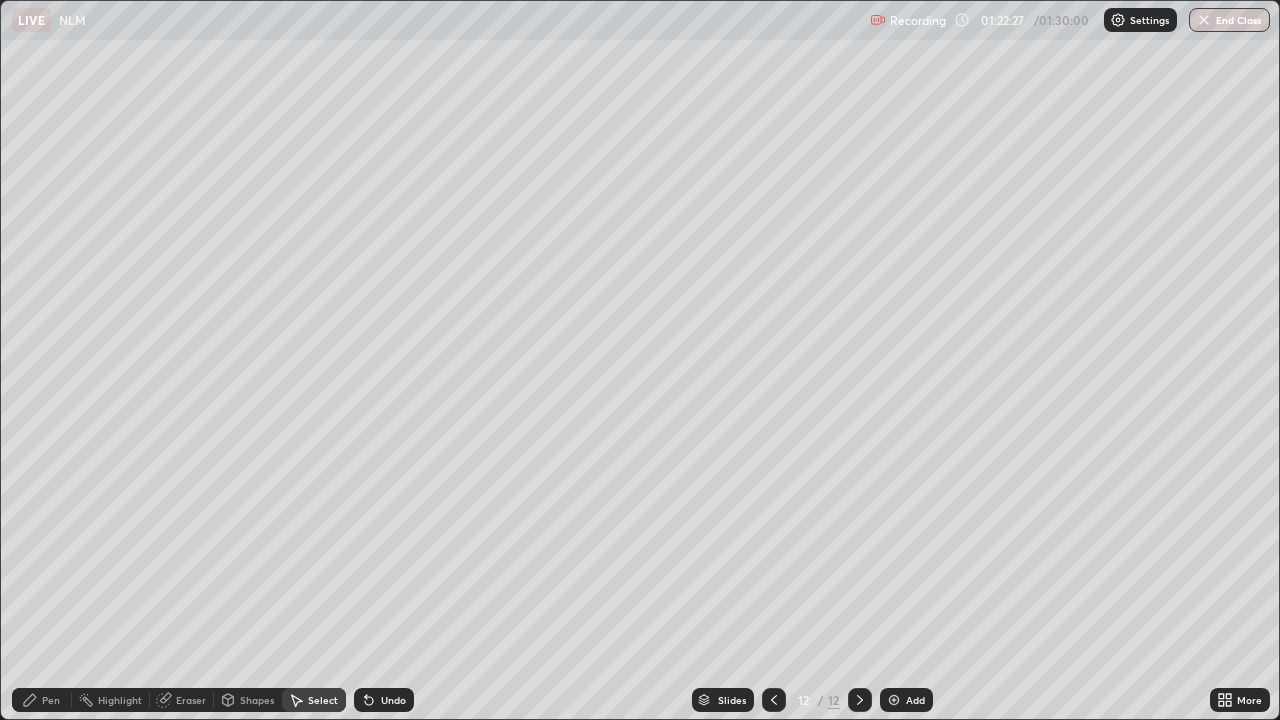 click on "Eraser" at bounding box center (191, 700) 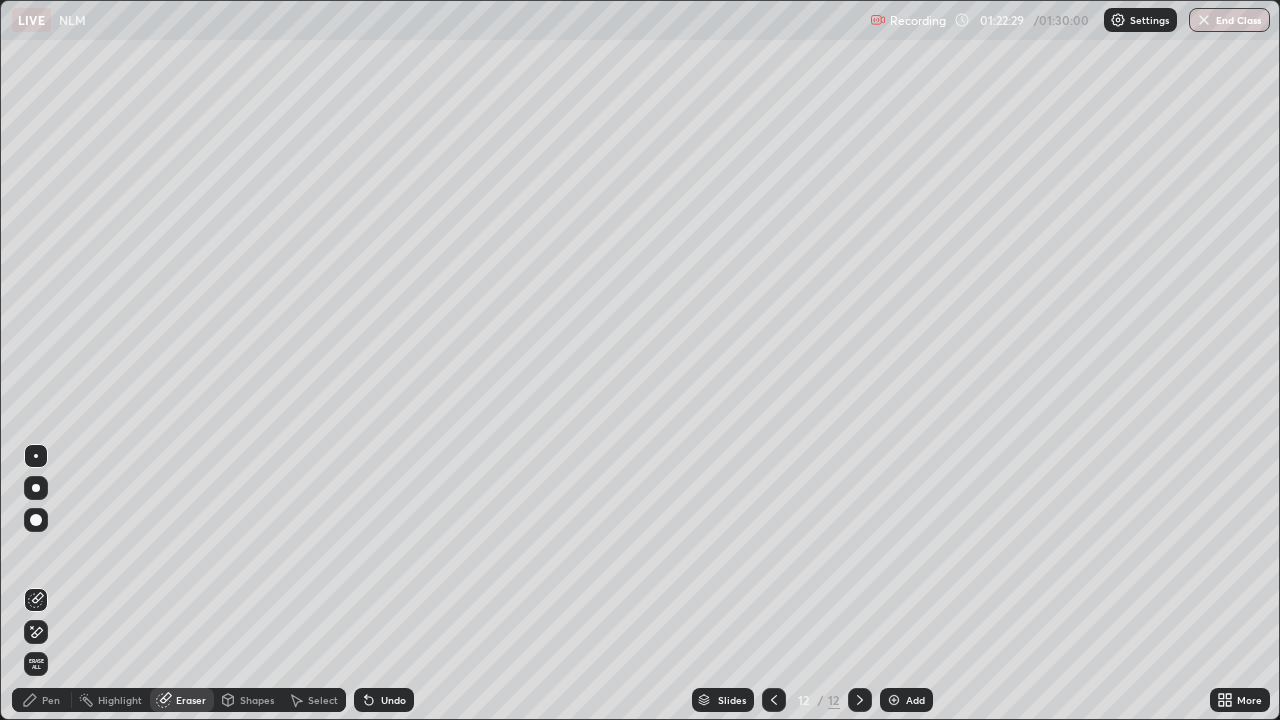 click on "Pen" at bounding box center [42, 700] 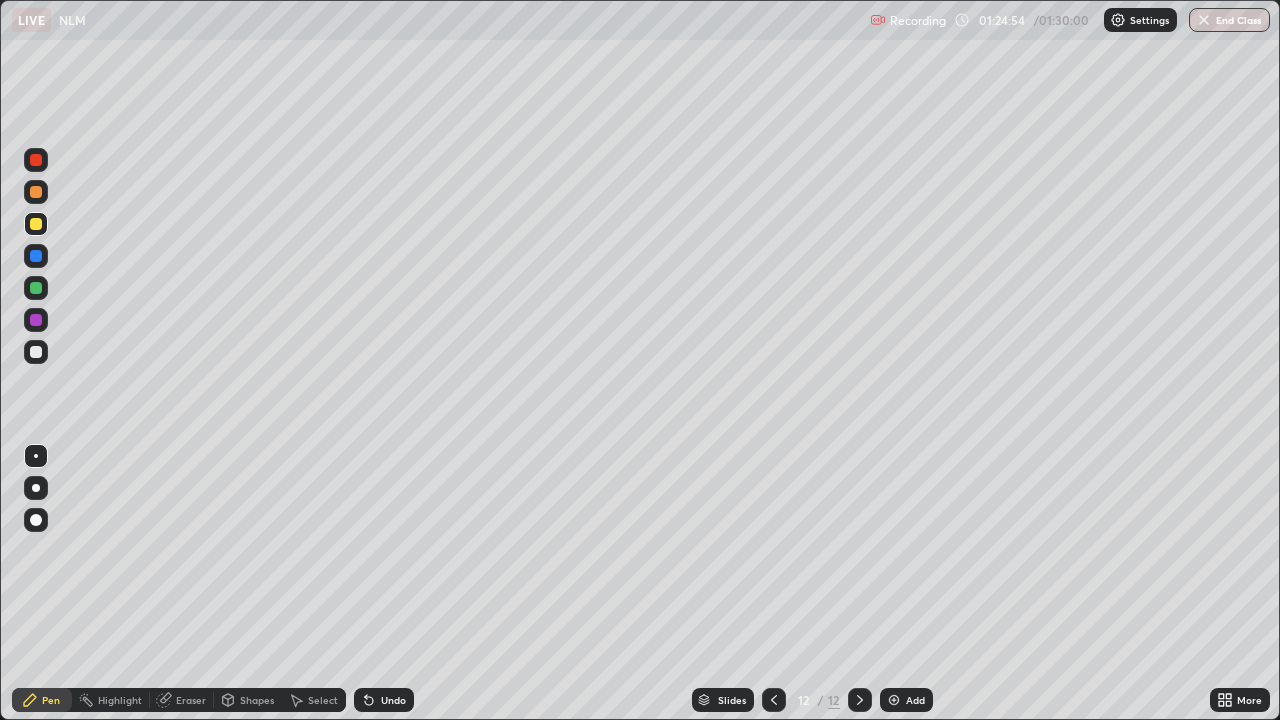 click on "End Class" at bounding box center (1229, 20) 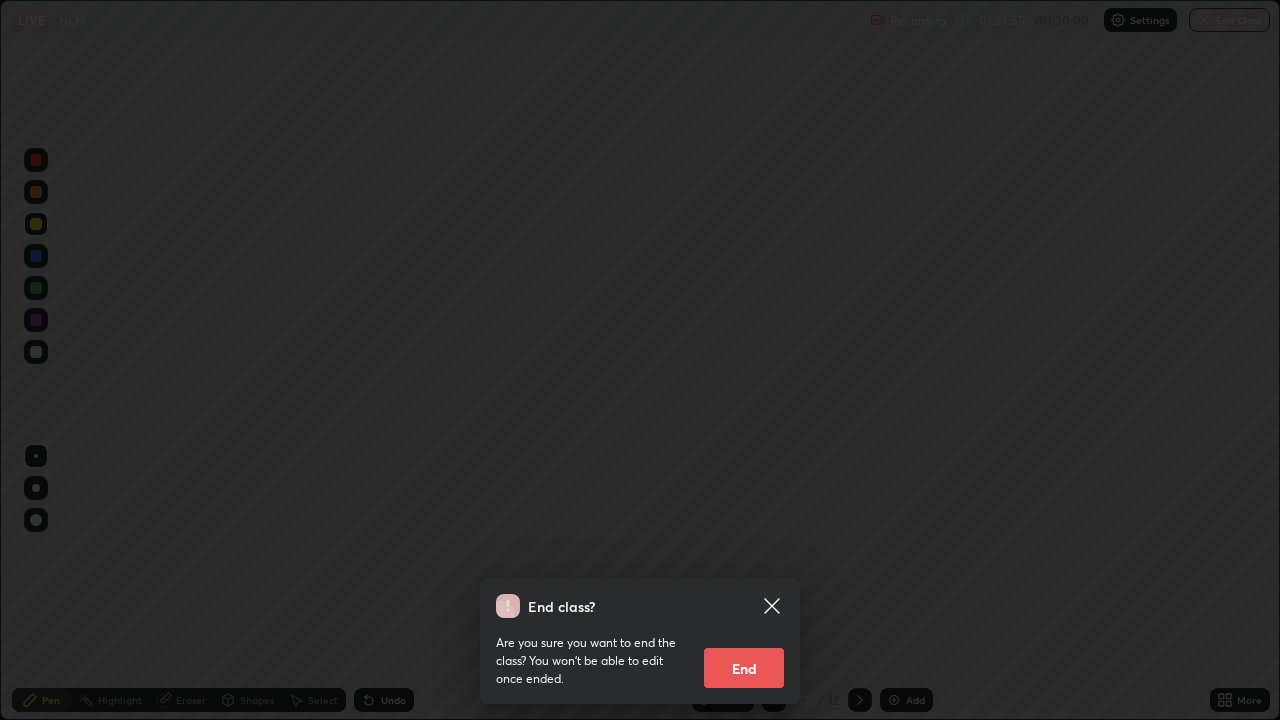 click on "End" at bounding box center [744, 668] 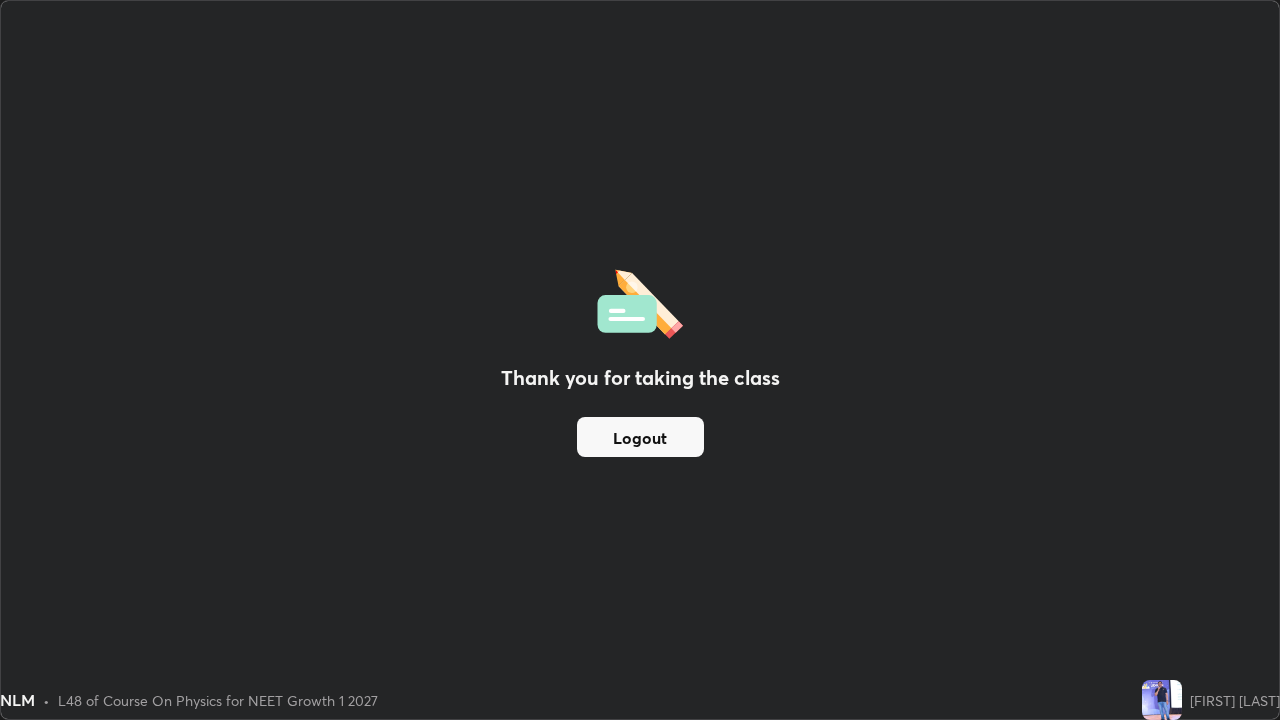 click on "Logout" at bounding box center [640, 437] 